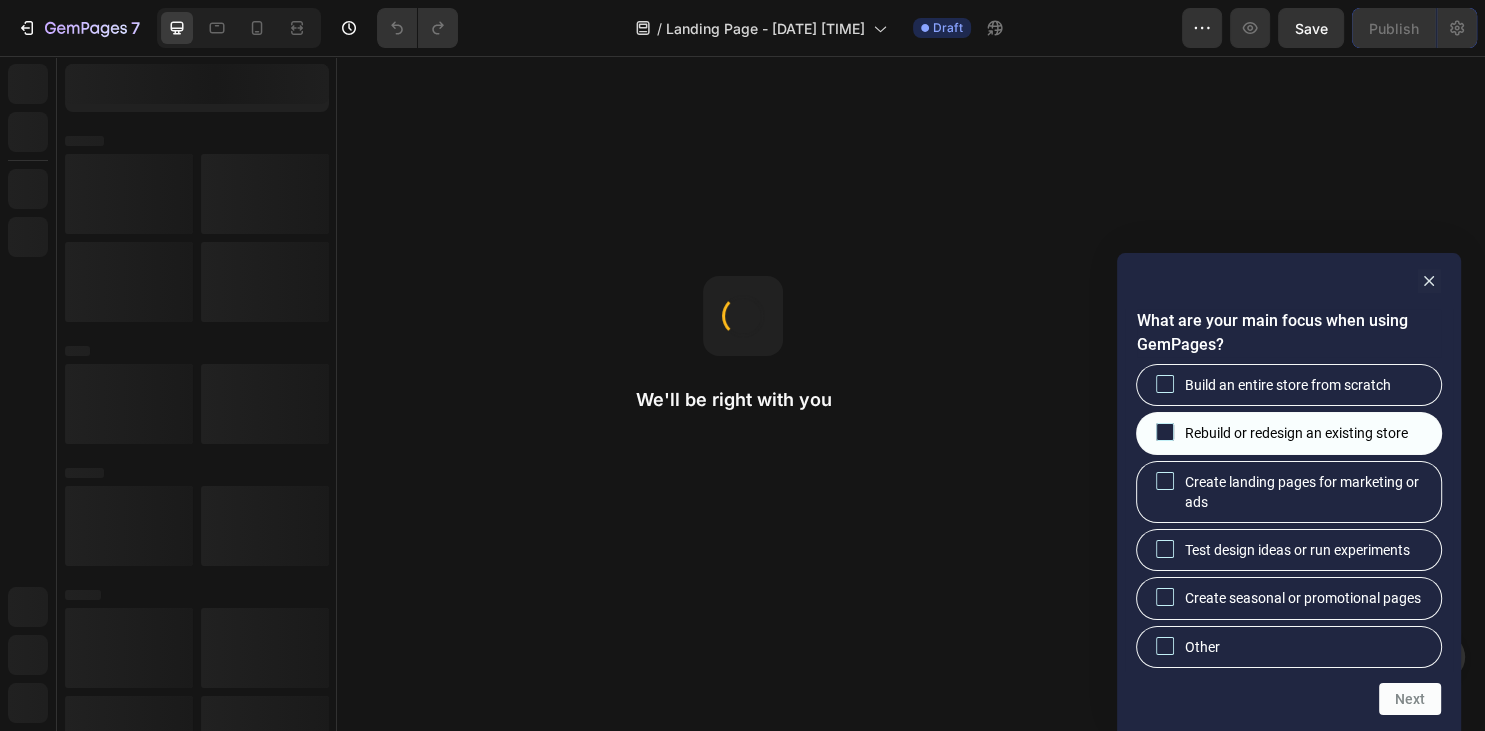 scroll, scrollTop: 0, scrollLeft: 0, axis: both 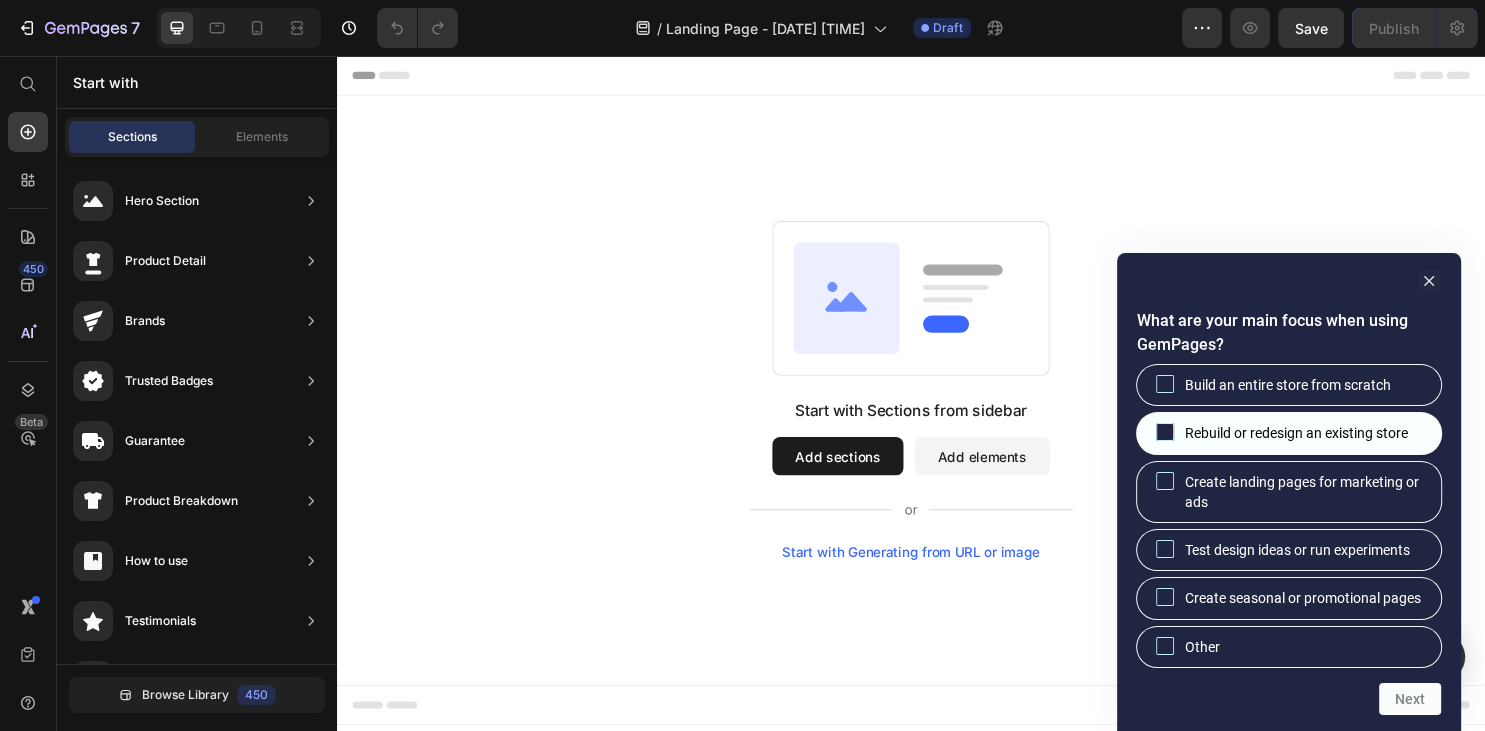 click on "Rebuild or redesign an existing store" at bounding box center (1289, 433) 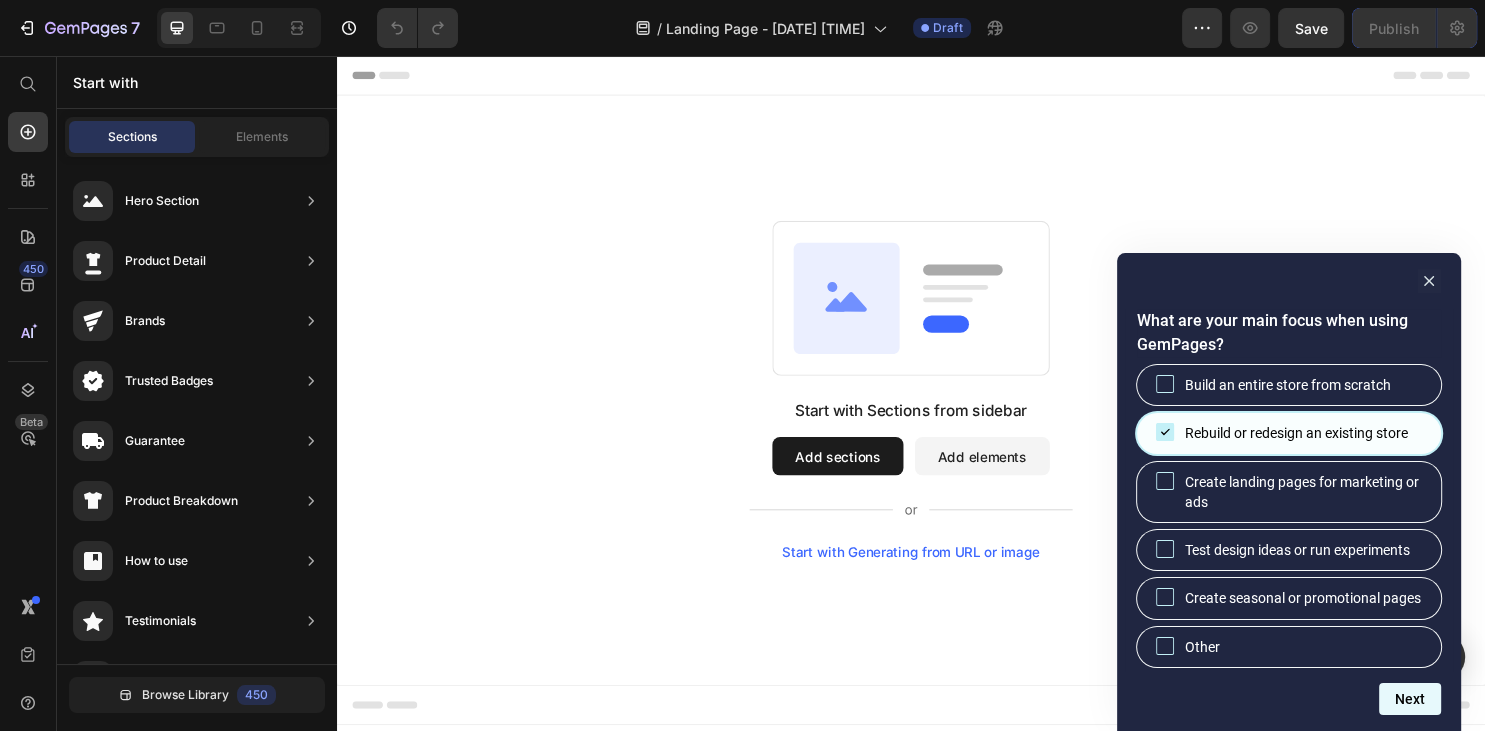 click on "Next" at bounding box center [1410, 699] 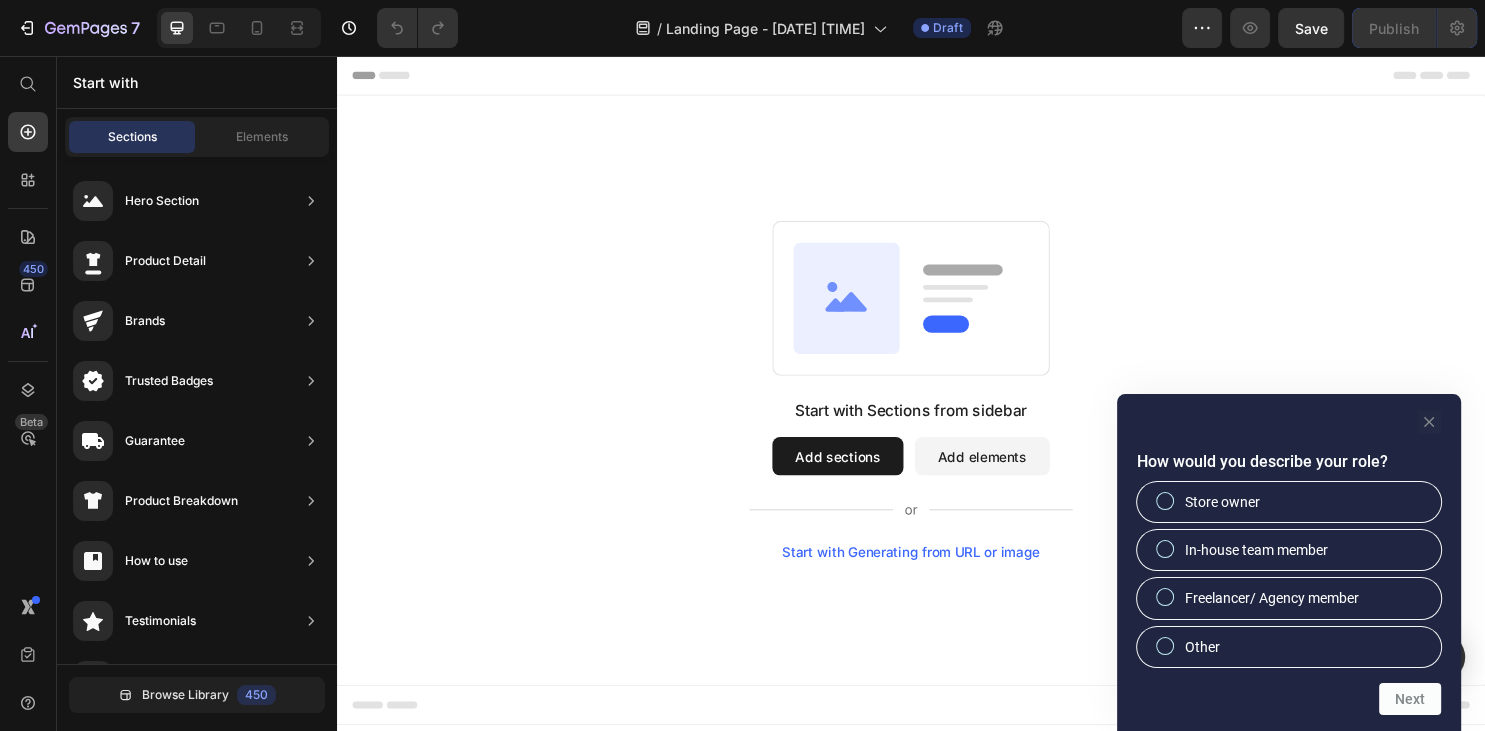 click 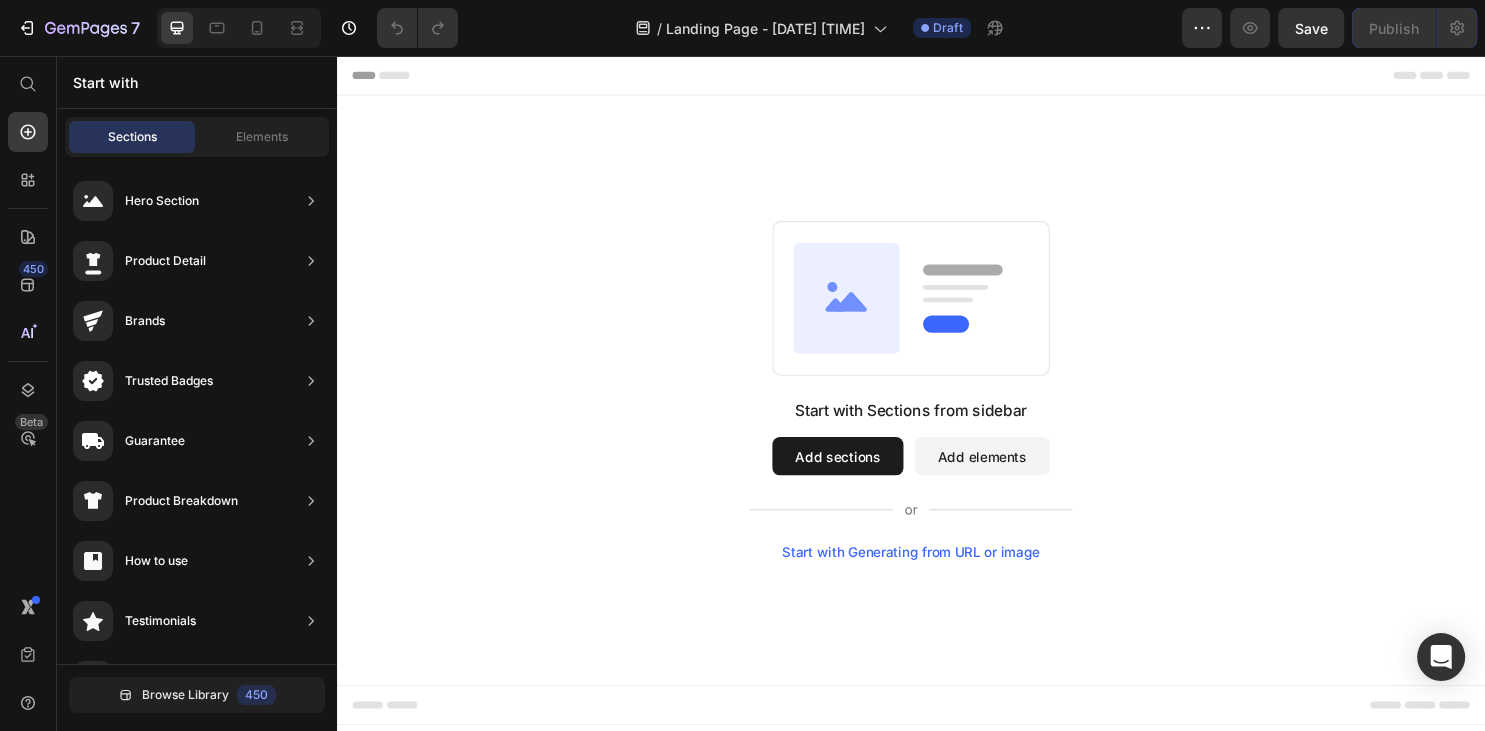 click on "Start with Generating from URL or image" at bounding box center [937, 574] 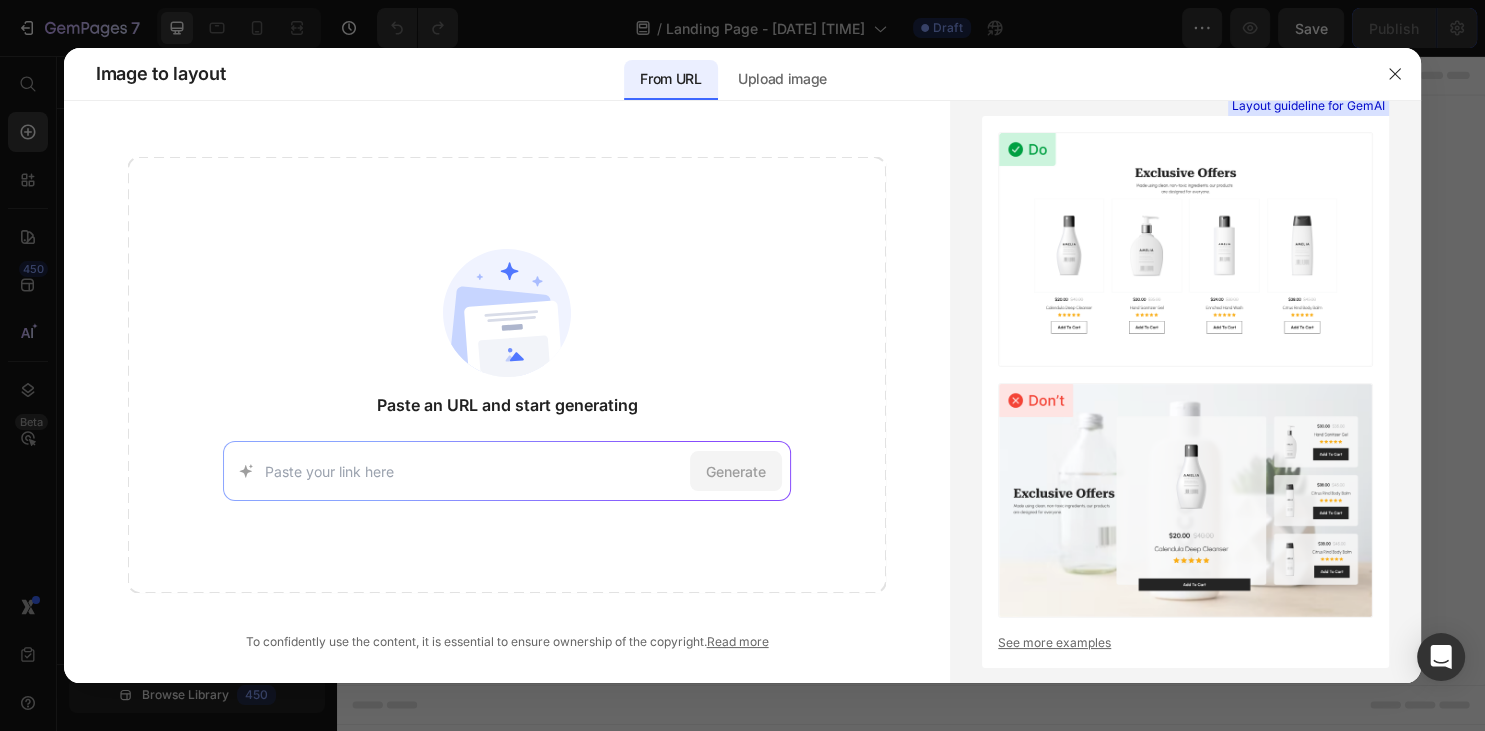 paste on "https://www.rolex.com/de" 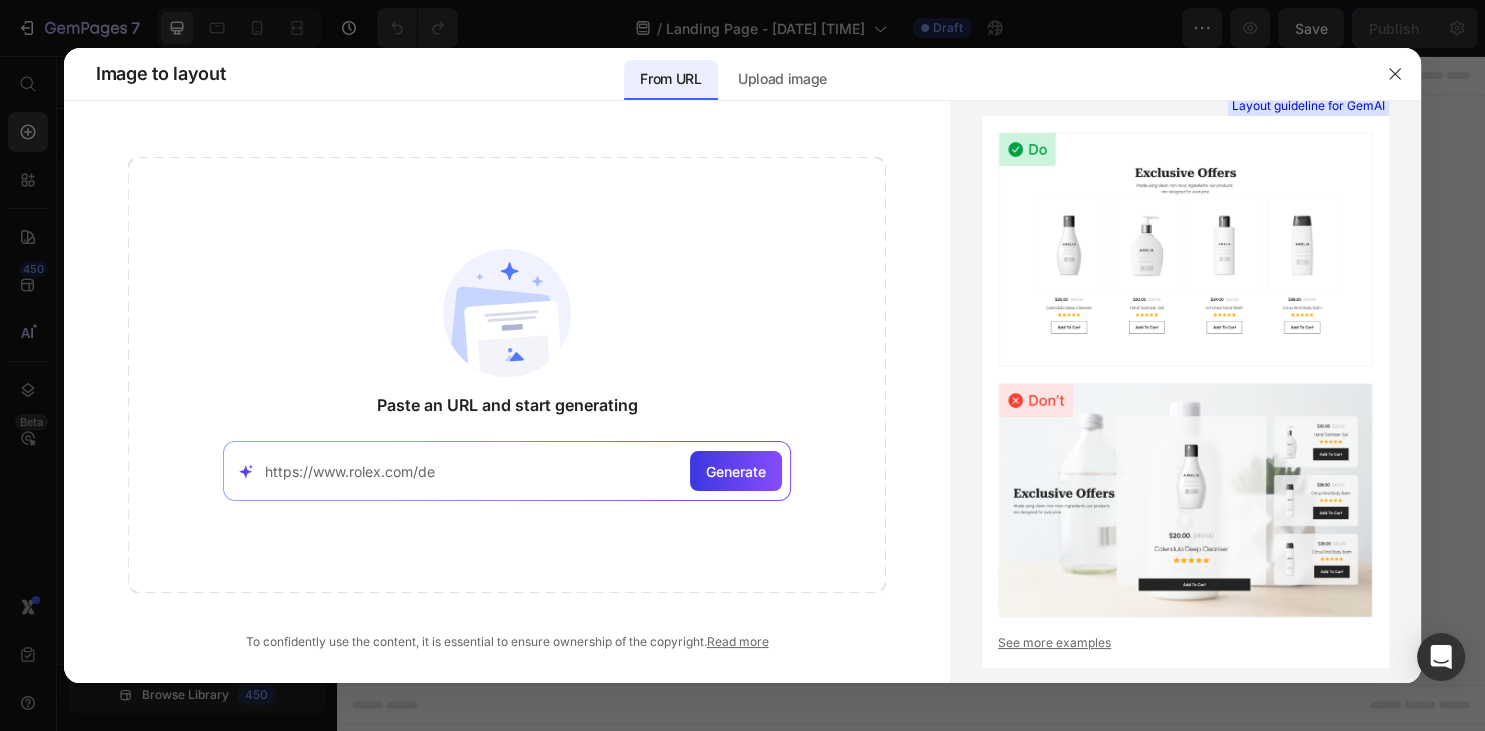 type on "https://www.rolex.com/de" 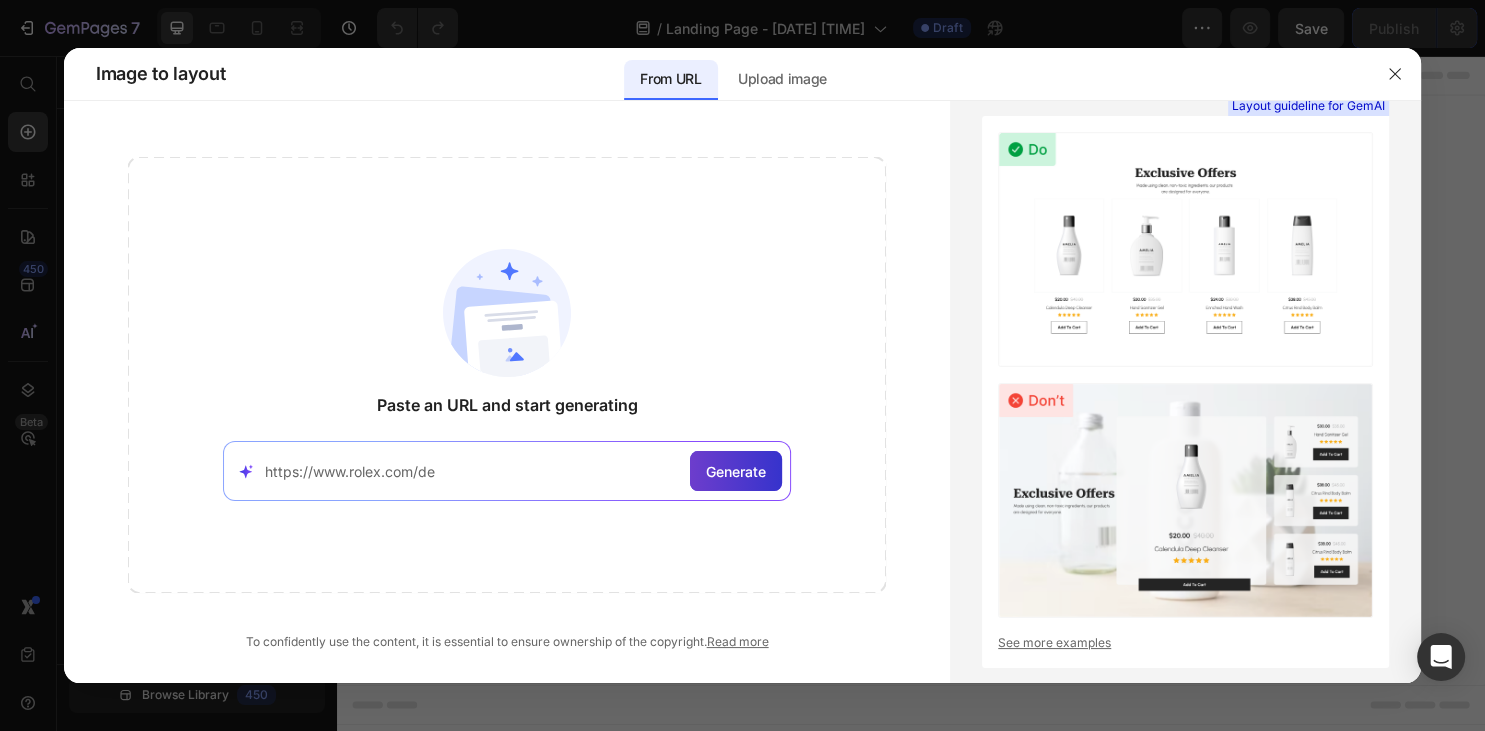 click on "Generate" at bounding box center (736, 471) 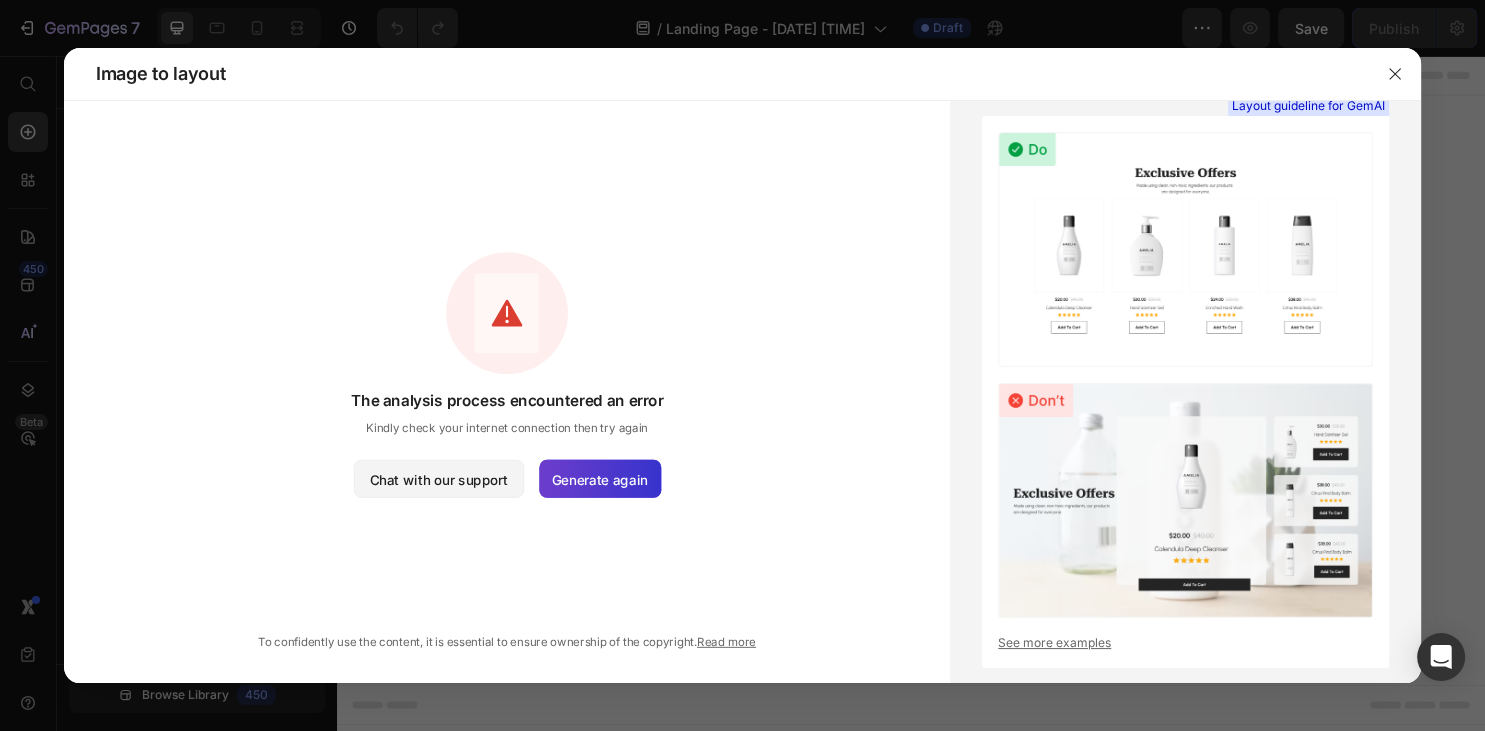 click on "Generate again" at bounding box center [600, 479] 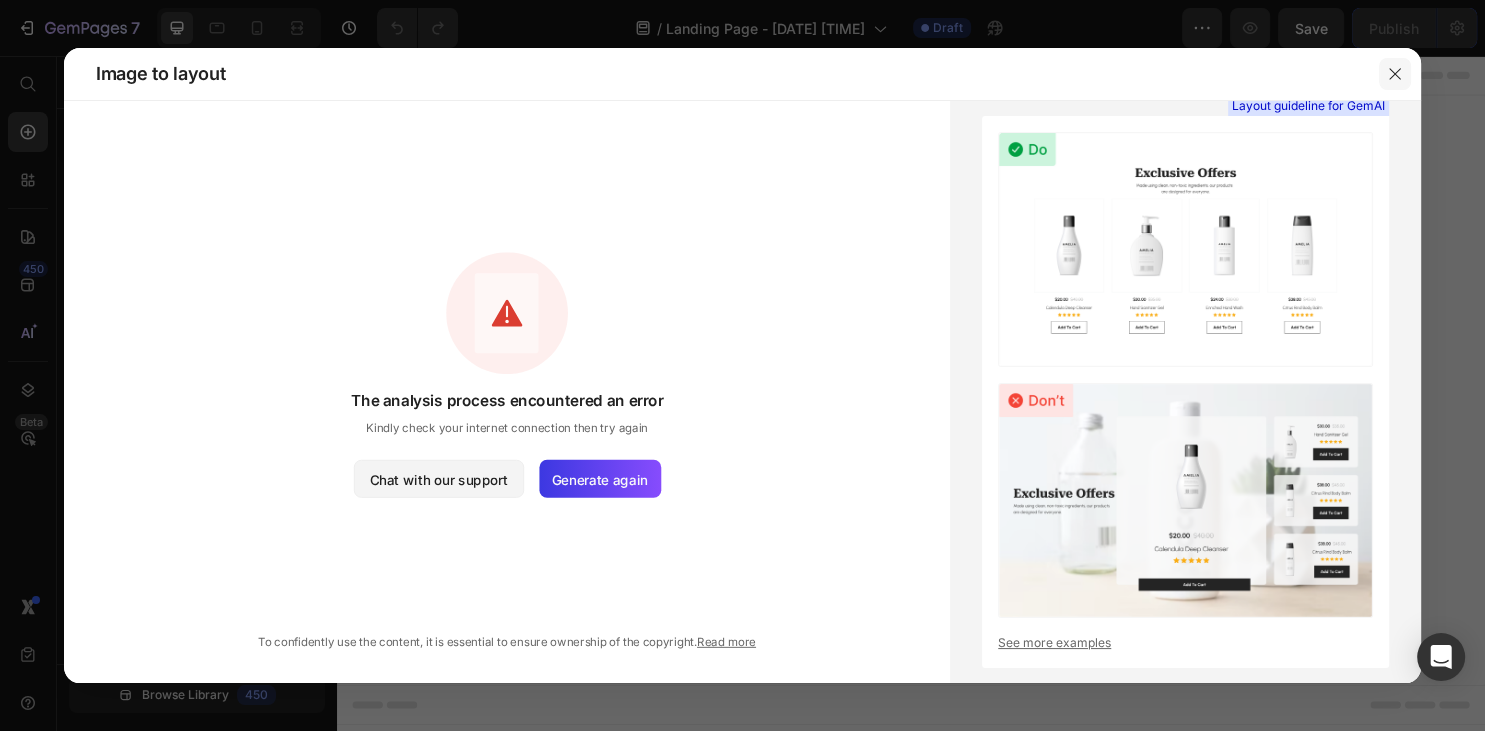 click at bounding box center (1395, 74) 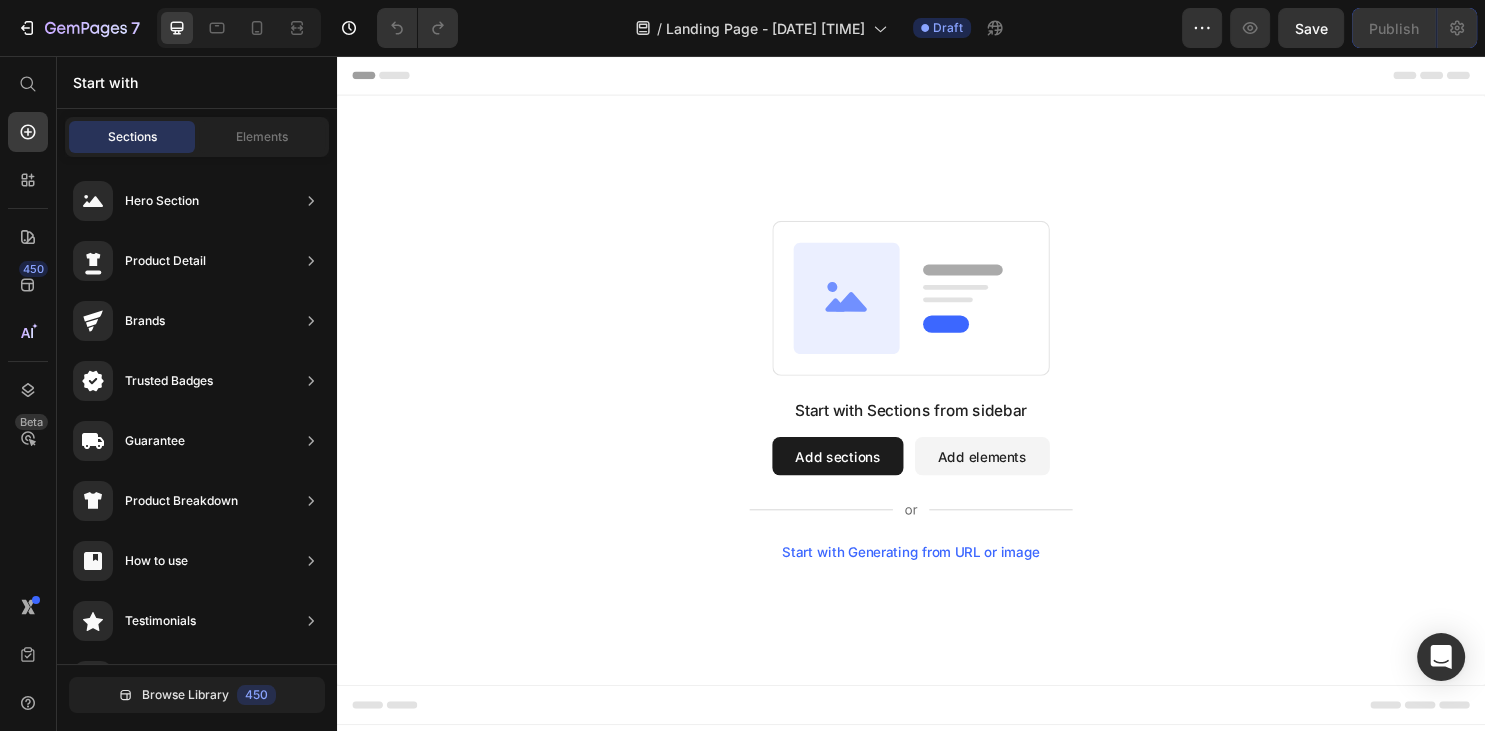 click on "Add sections" at bounding box center [860, 474] 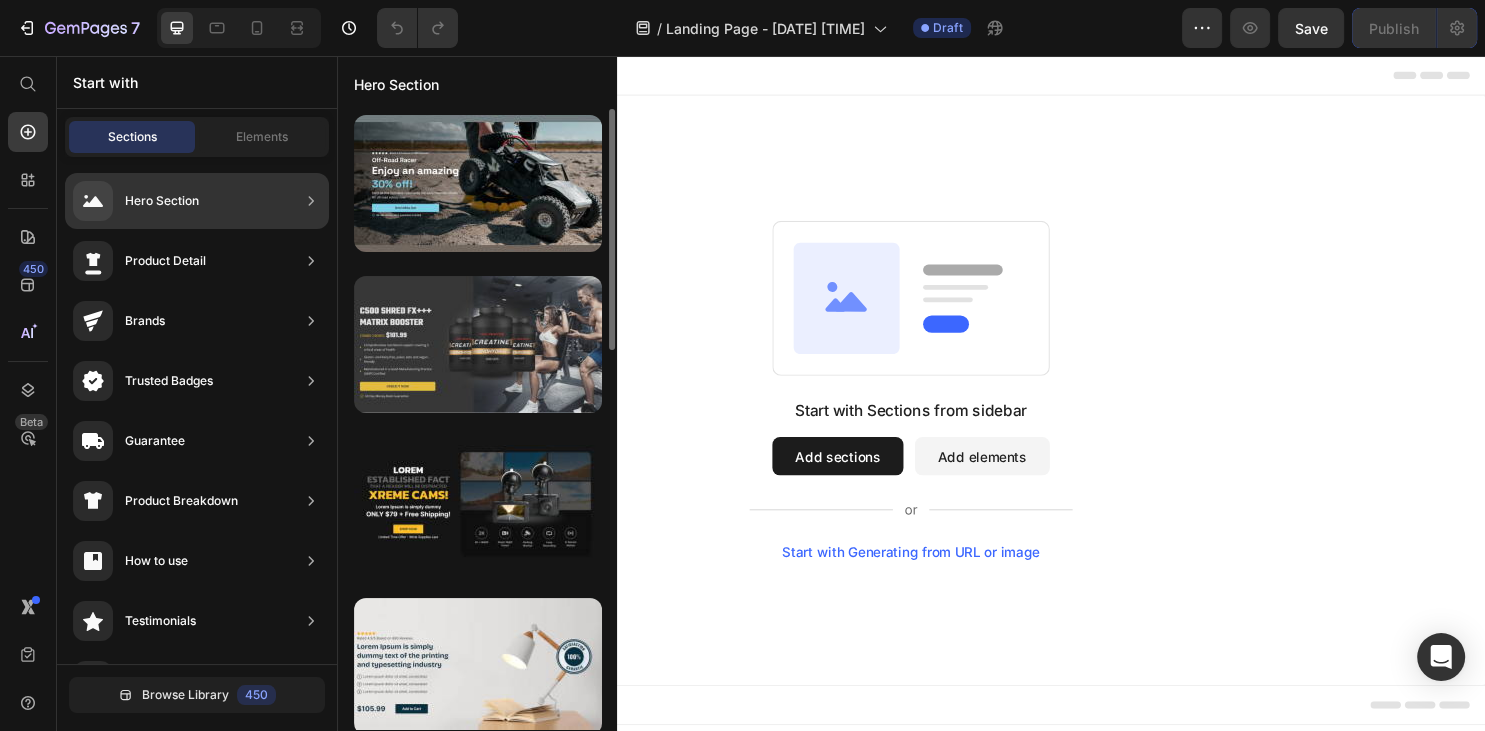 click at bounding box center [478, 344] 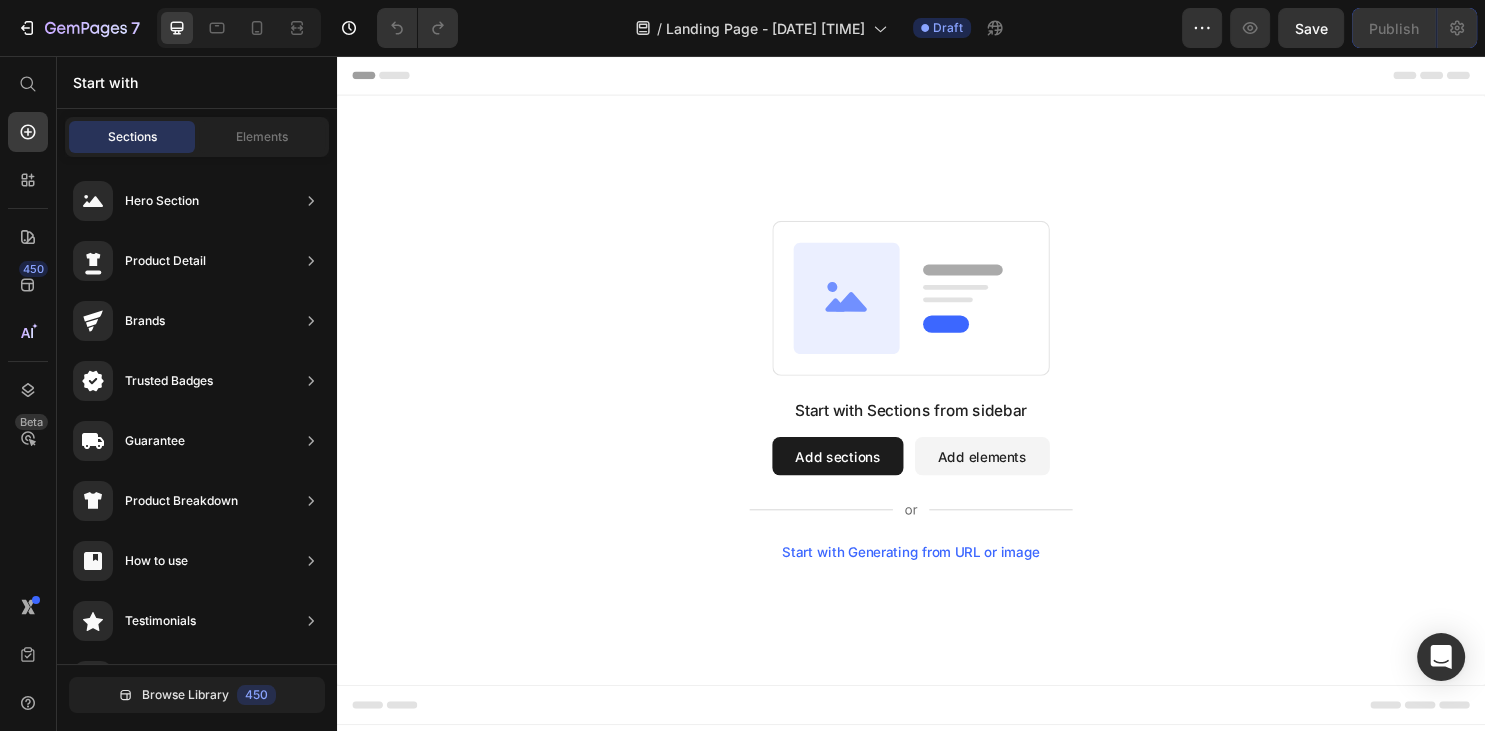 click on "Add sections" at bounding box center (860, 474) 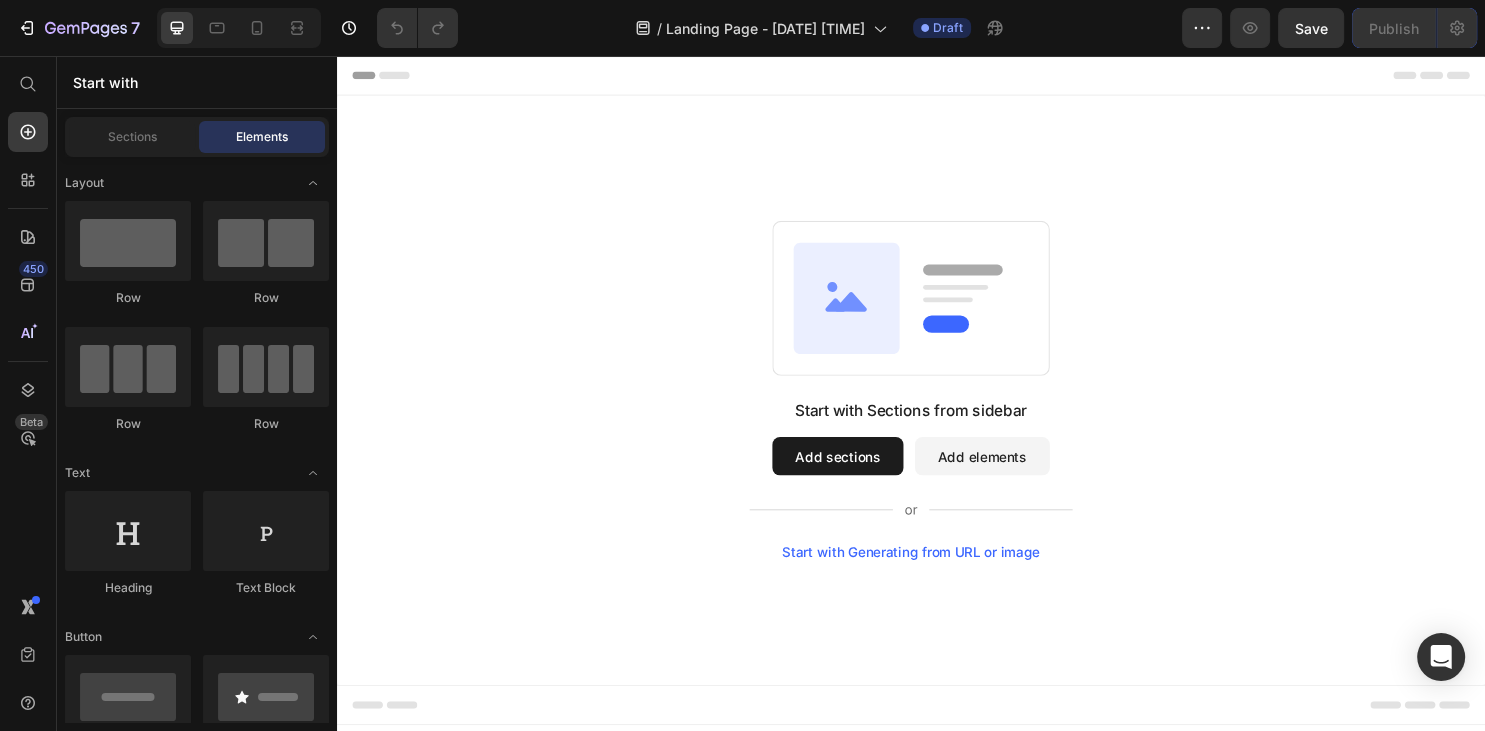 click on "Add sections" at bounding box center (860, 474) 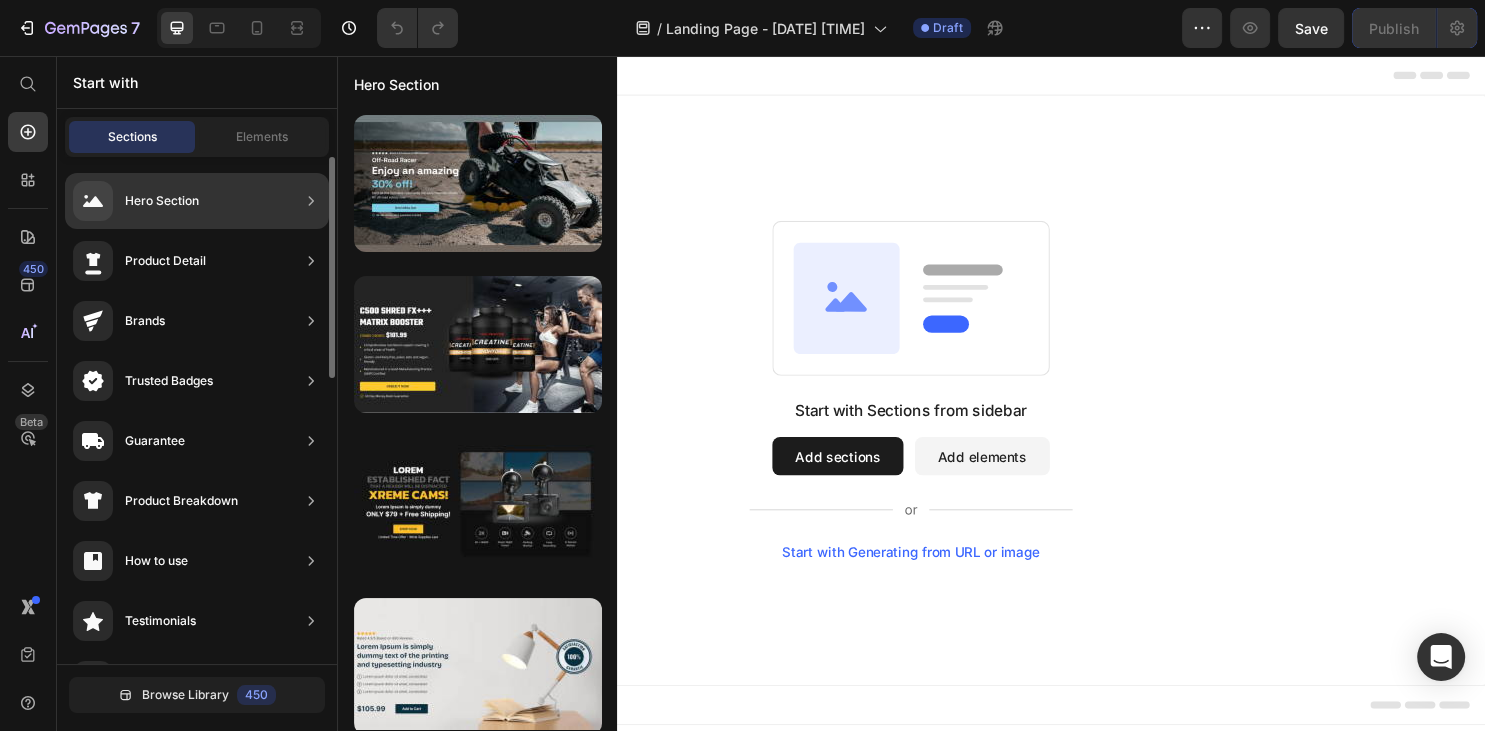 click on "Hero Section" at bounding box center [162, 201] 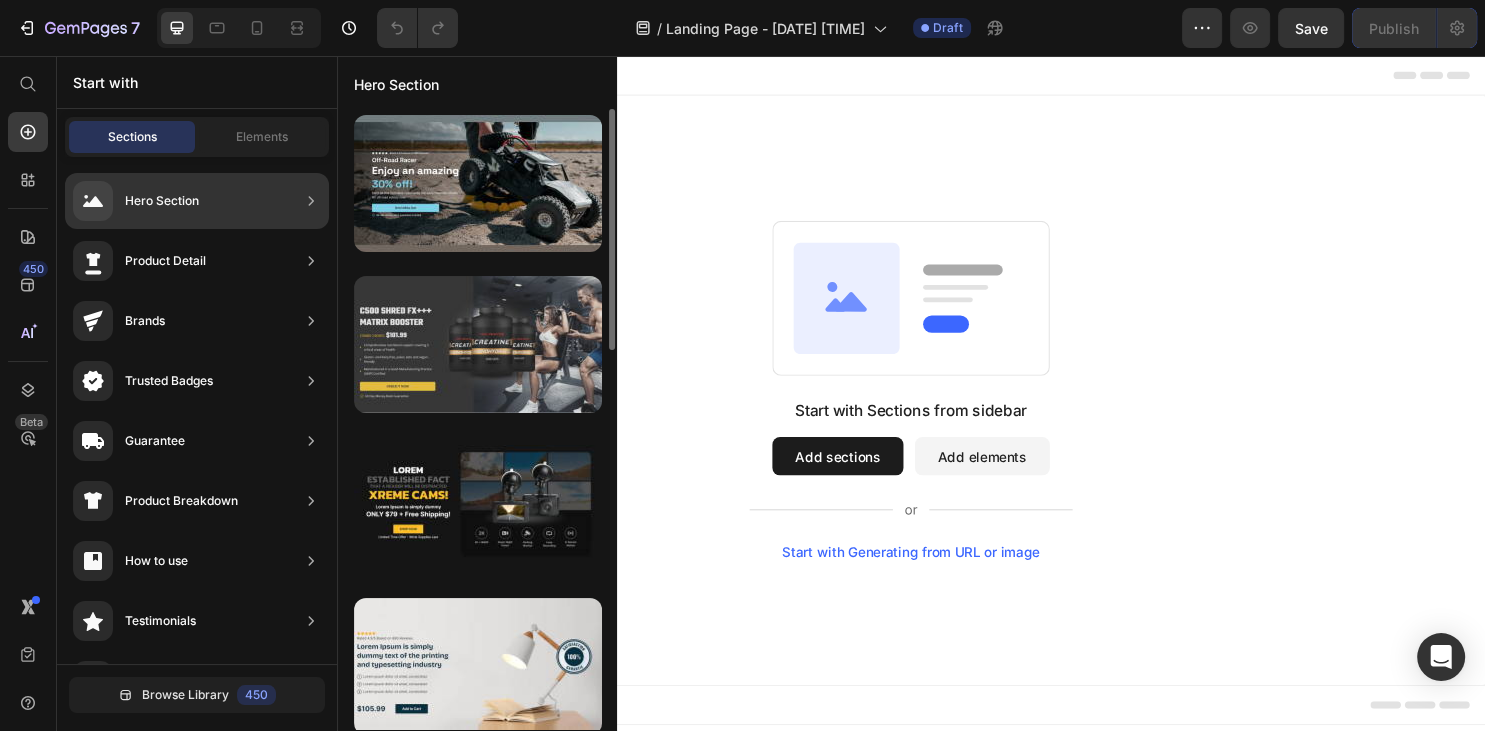 click at bounding box center [478, 344] 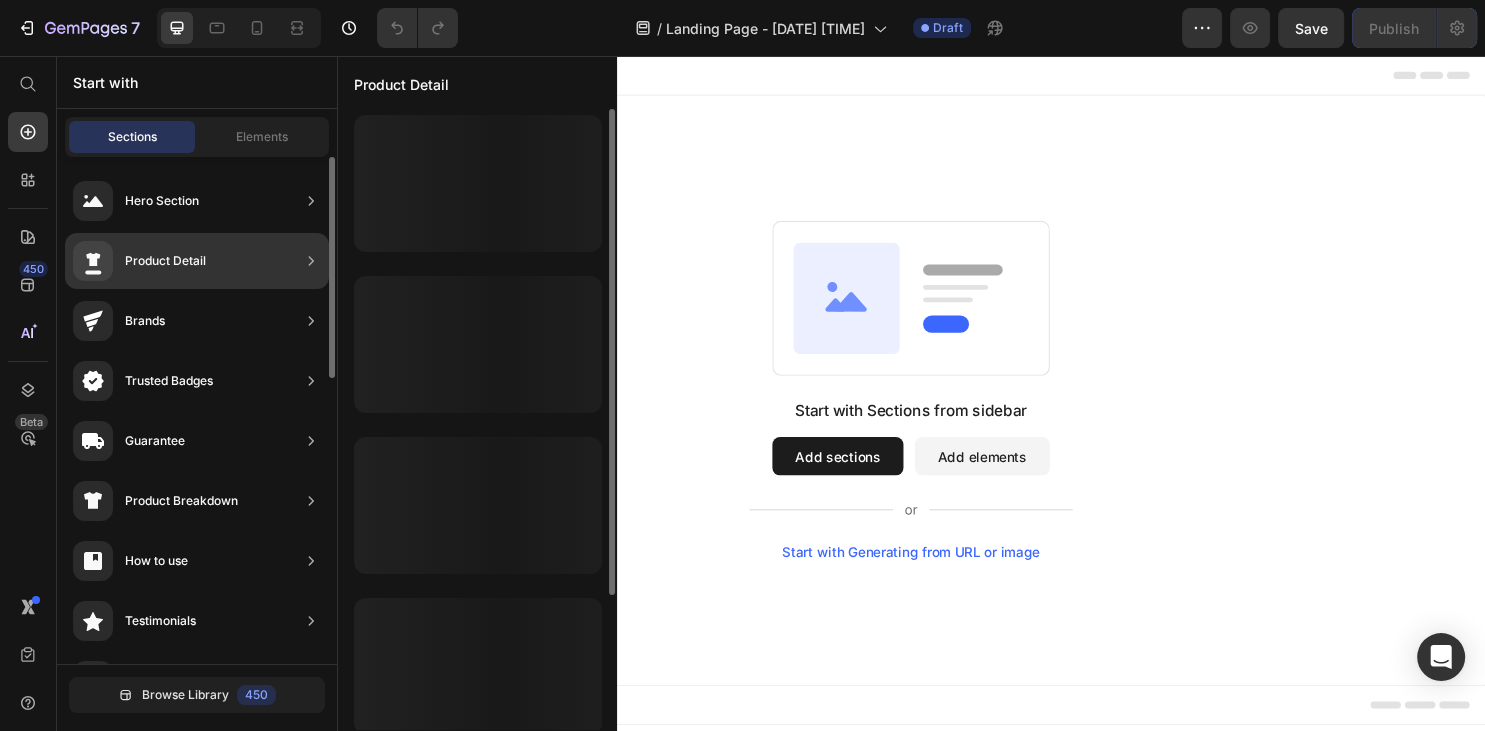 click on "Product Detail" 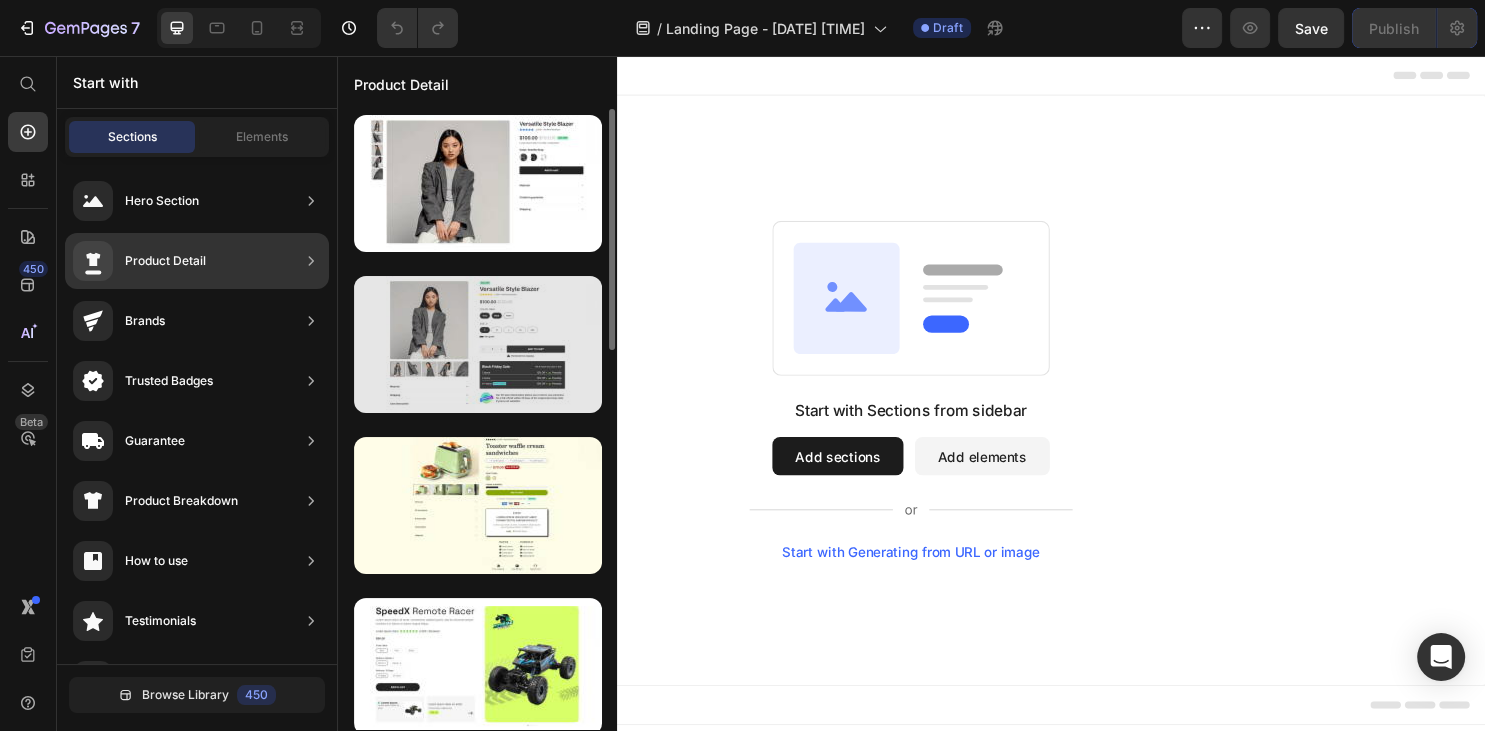 click at bounding box center (478, 344) 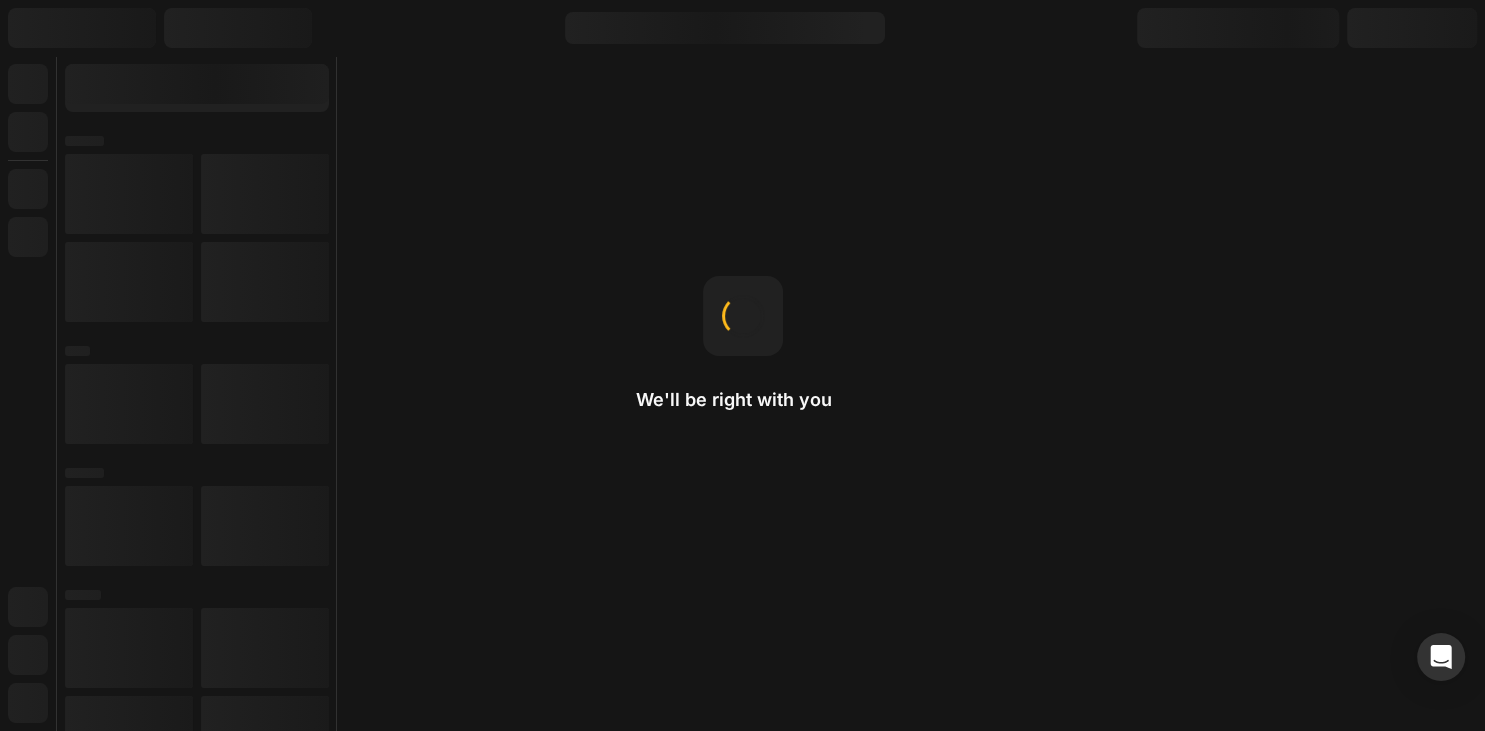 scroll, scrollTop: 0, scrollLeft: 0, axis: both 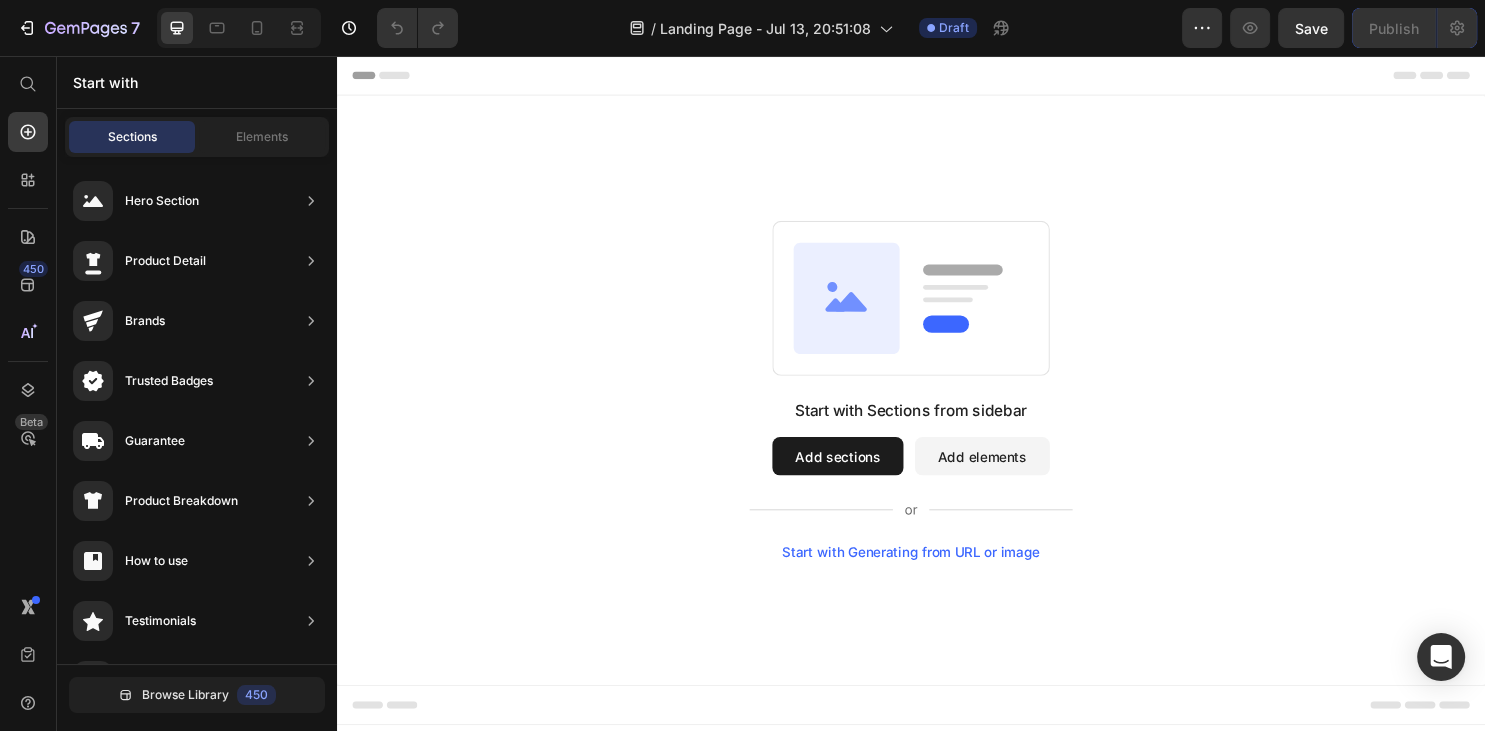 drag, startPoint x: 751, startPoint y: 568, endPoint x: 857, endPoint y: 470, distance: 144.36066 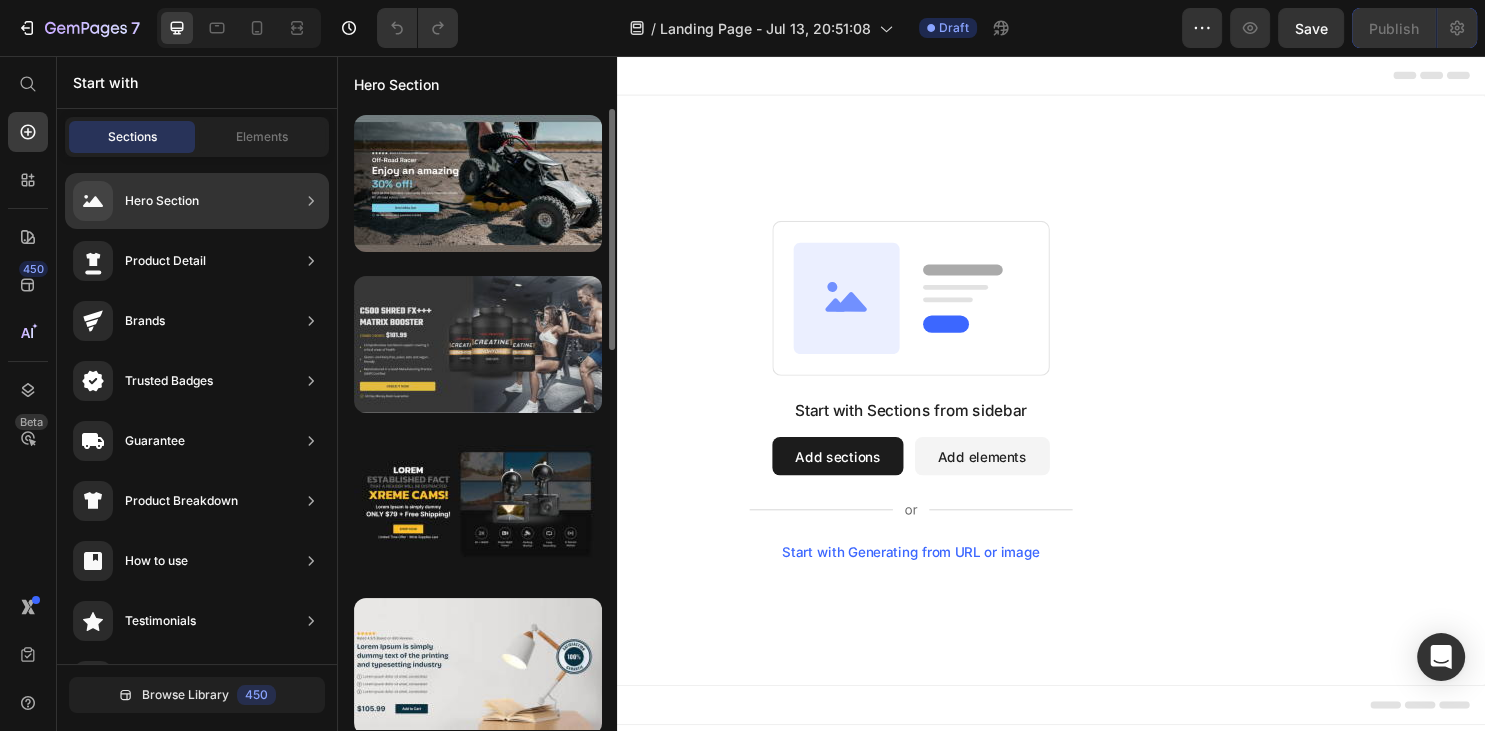 click at bounding box center (478, 344) 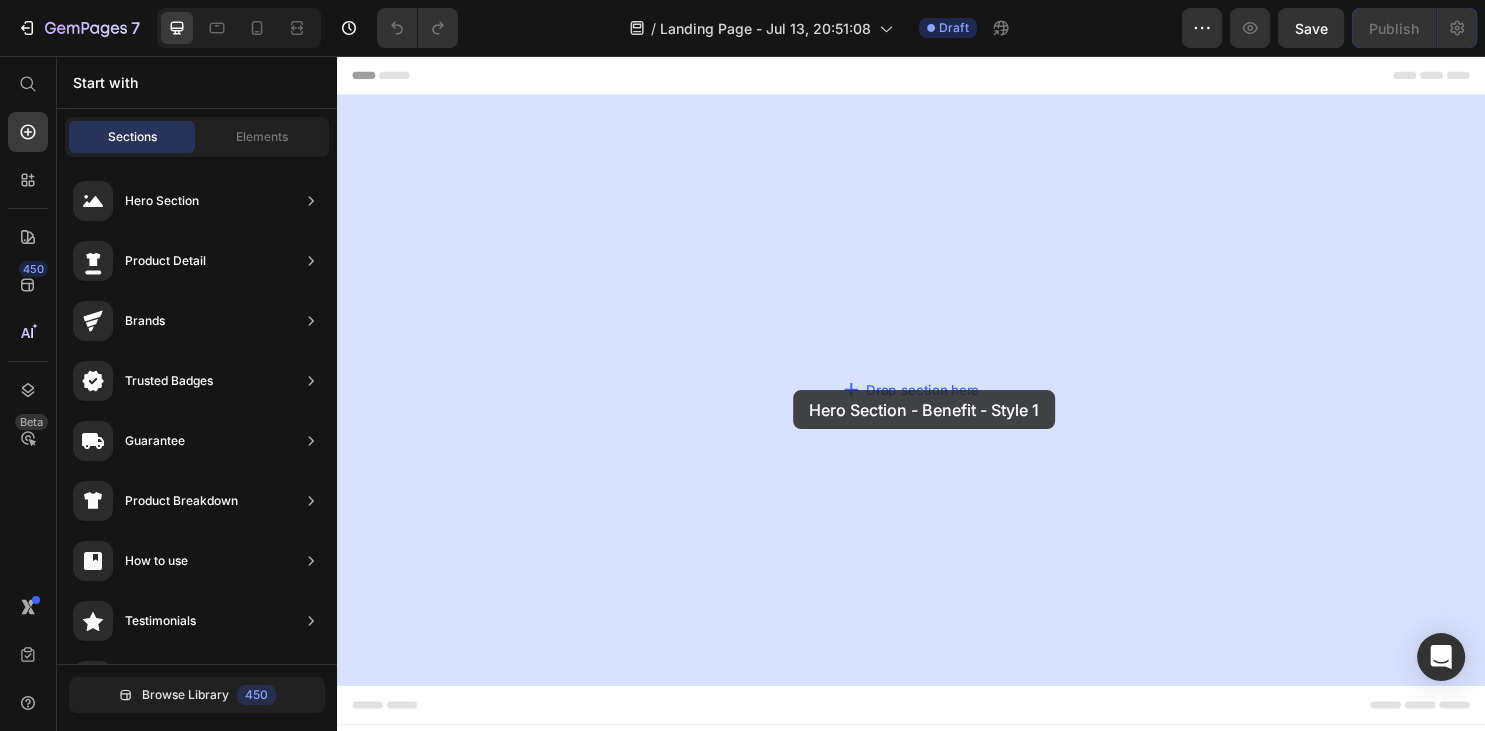 drag, startPoint x: 819, startPoint y: 398, endPoint x: 793, endPoint y: 390, distance: 27.202942 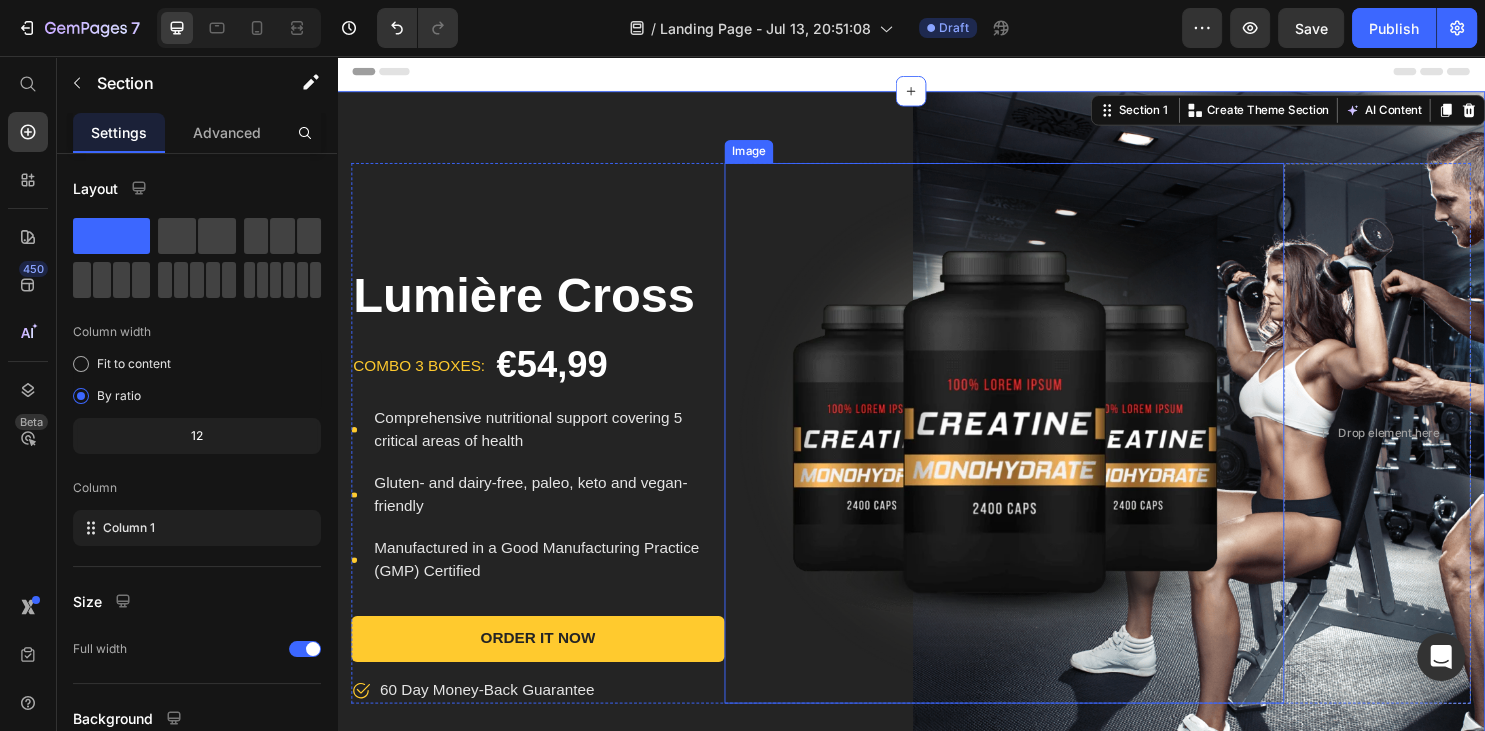 scroll, scrollTop: 0, scrollLeft: 0, axis: both 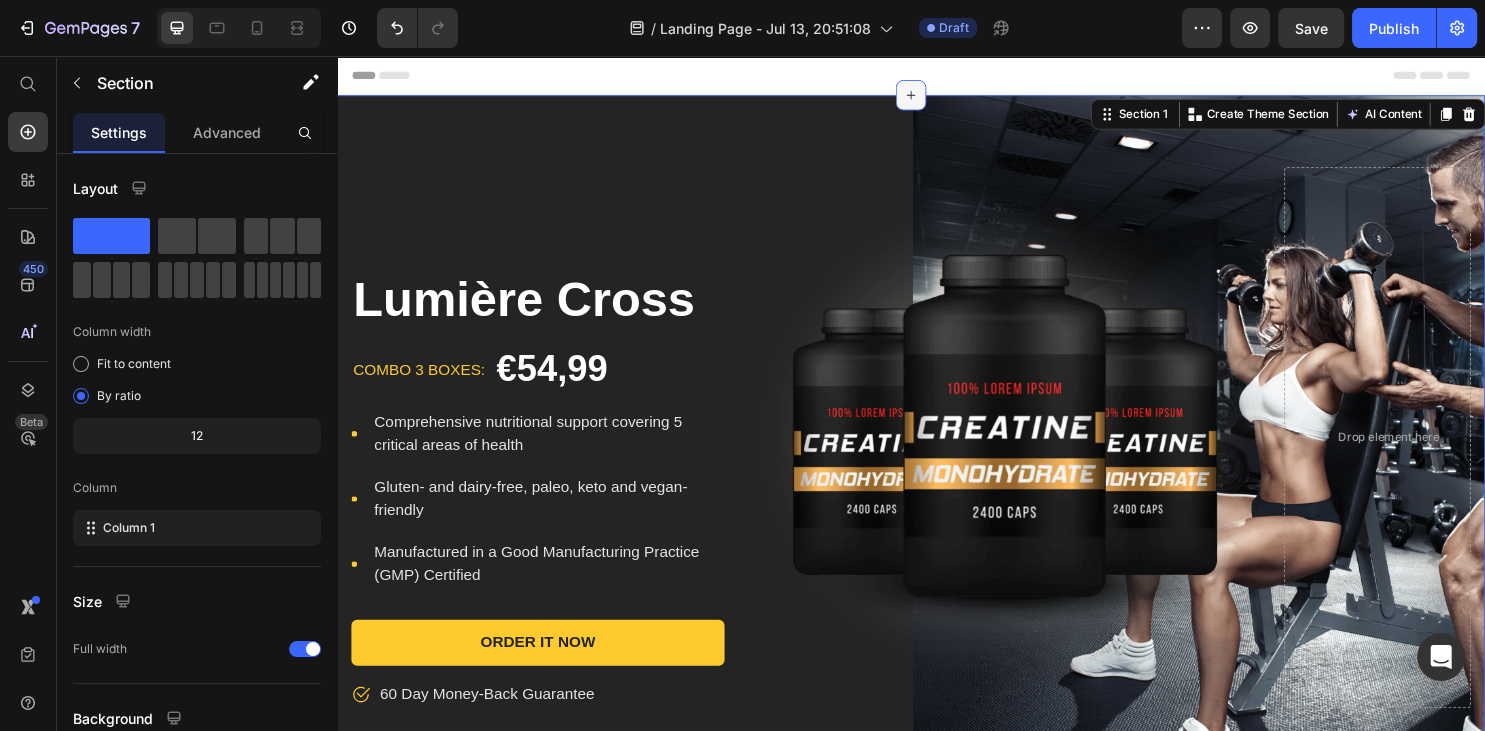 click 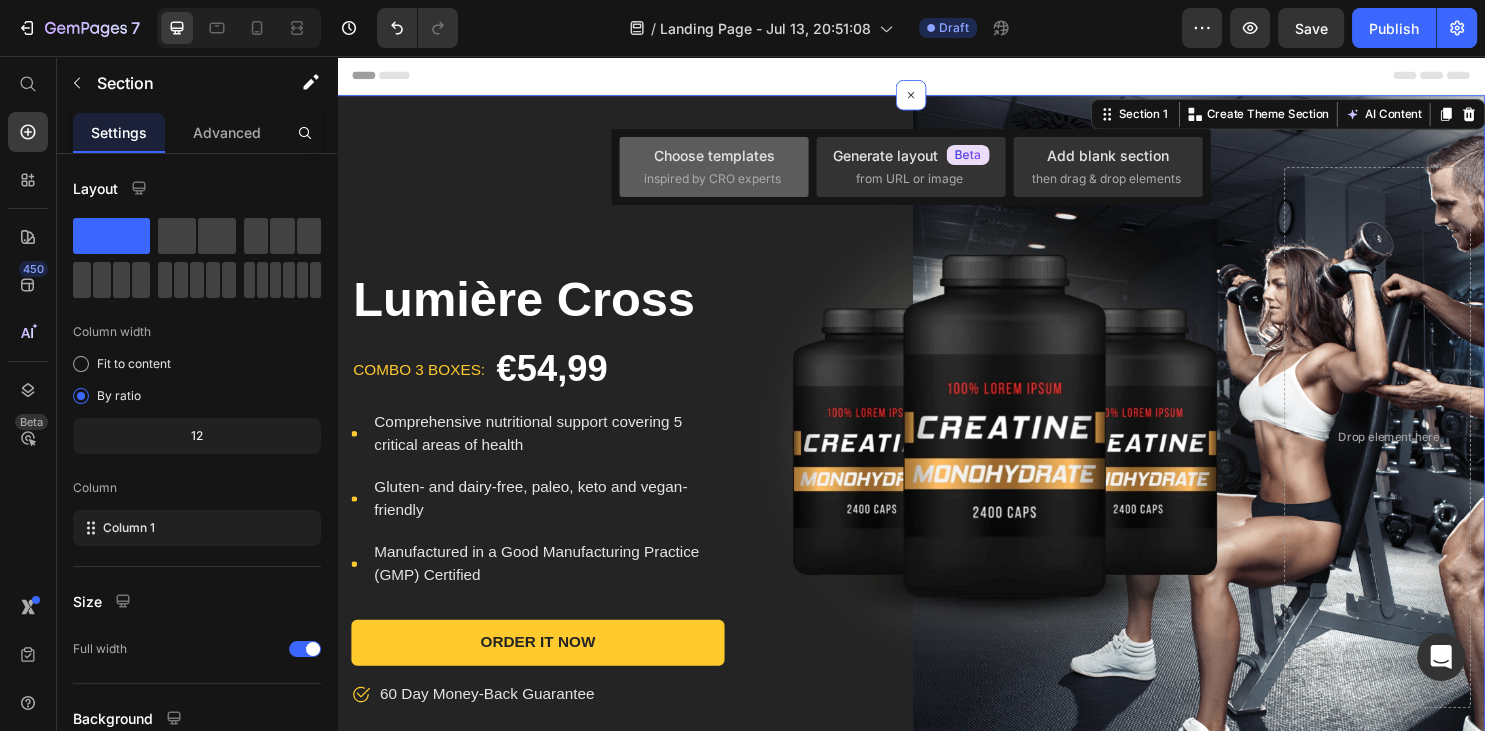 click on "Choose templates  inspired by CRO experts" at bounding box center (714, 166) 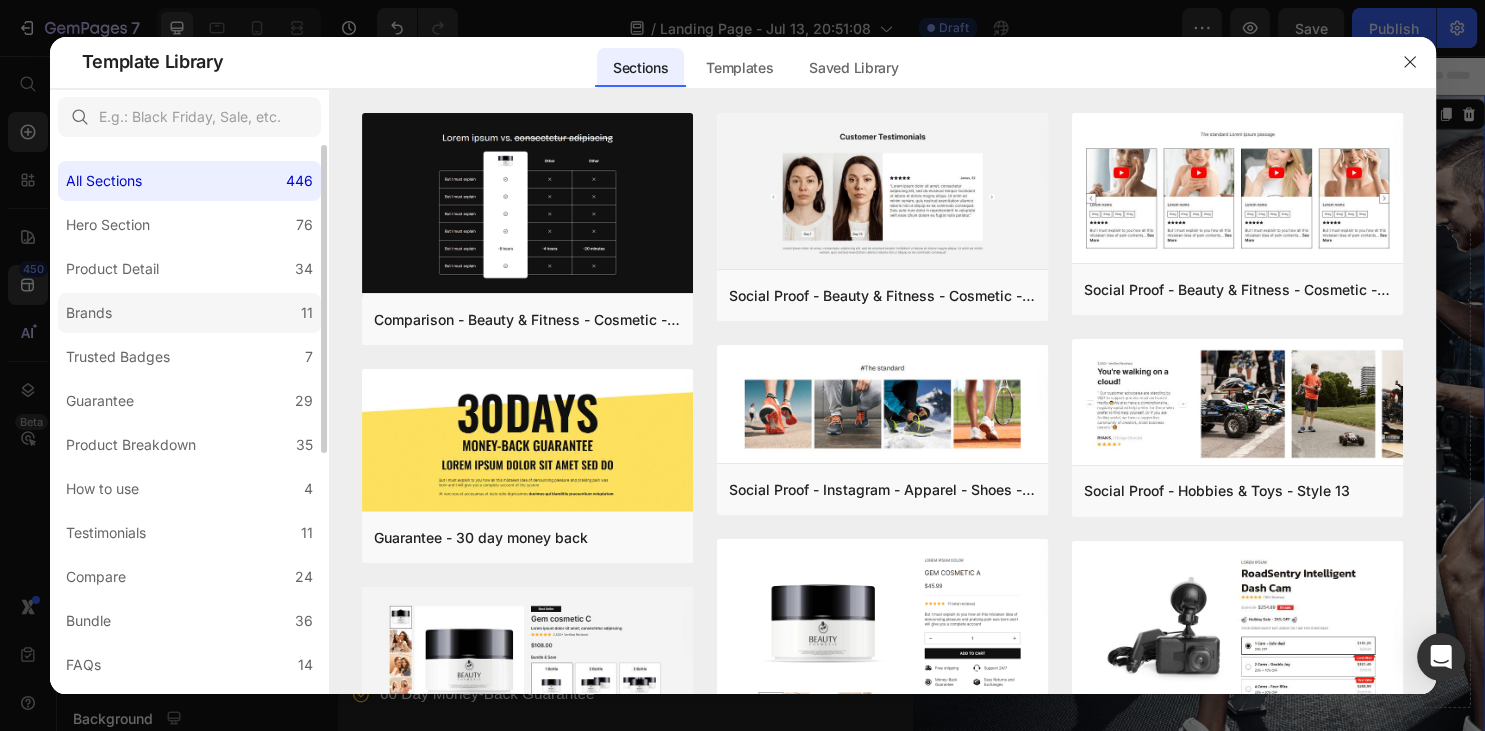 click on "Brands 11" 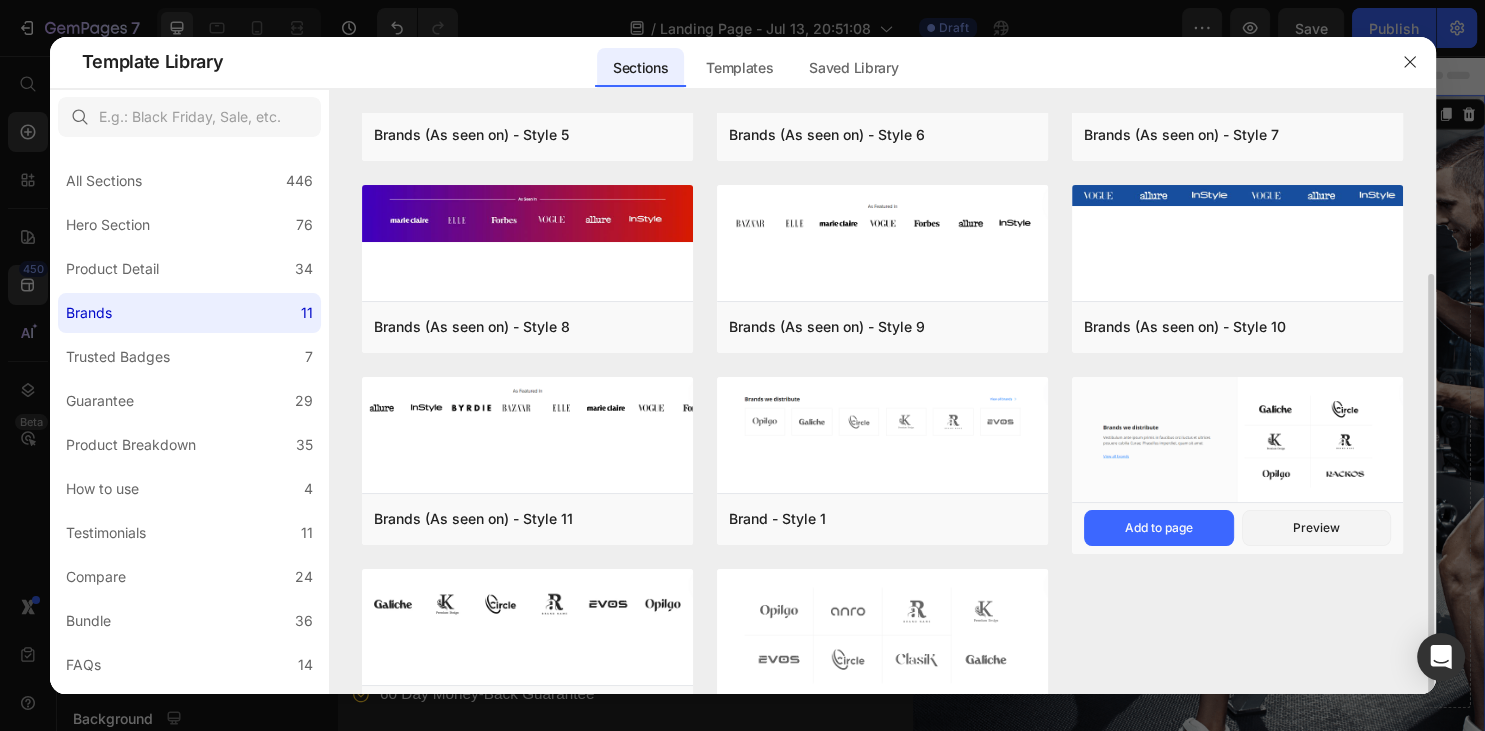 scroll, scrollTop: 199, scrollLeft: 0, axis: vertical 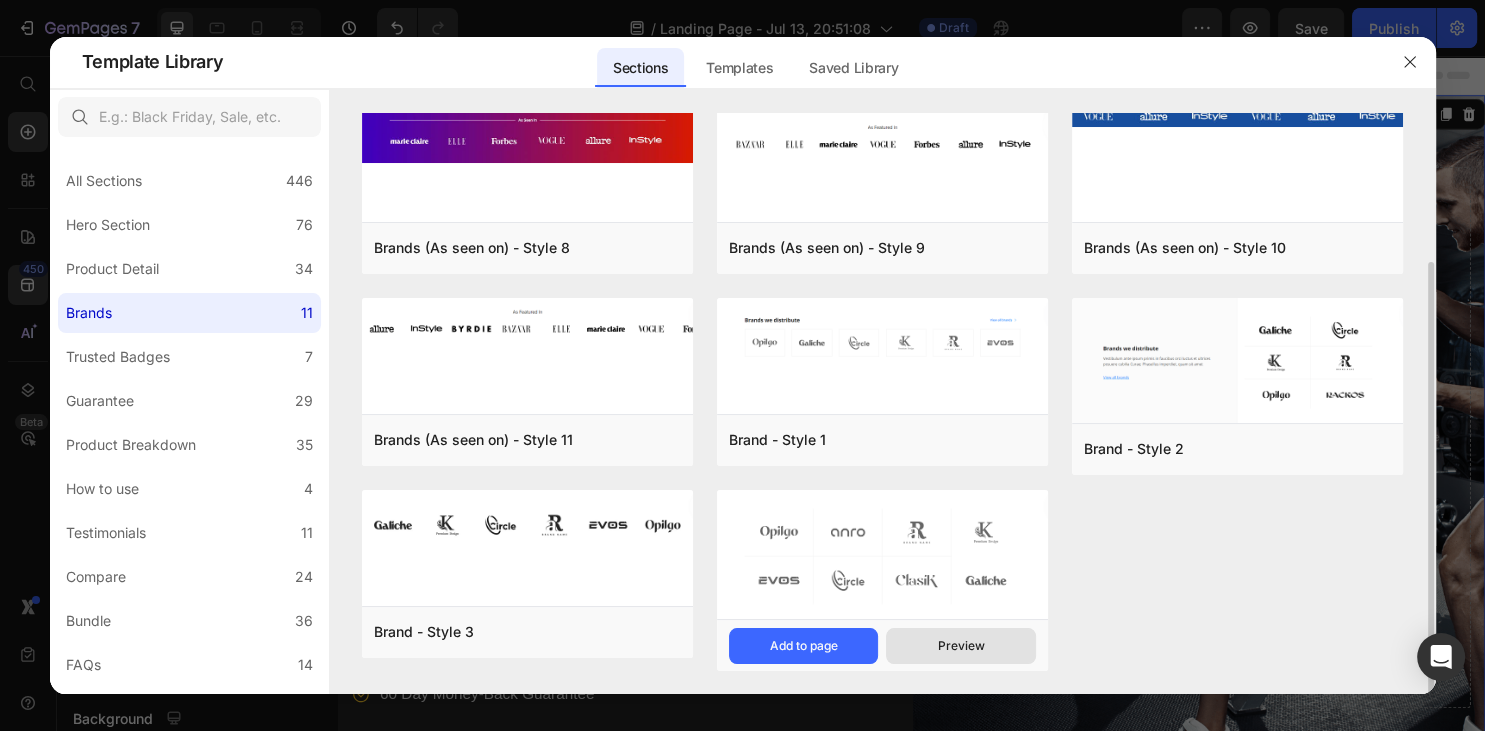 click on "Preview" at bounding box center (961, 646) 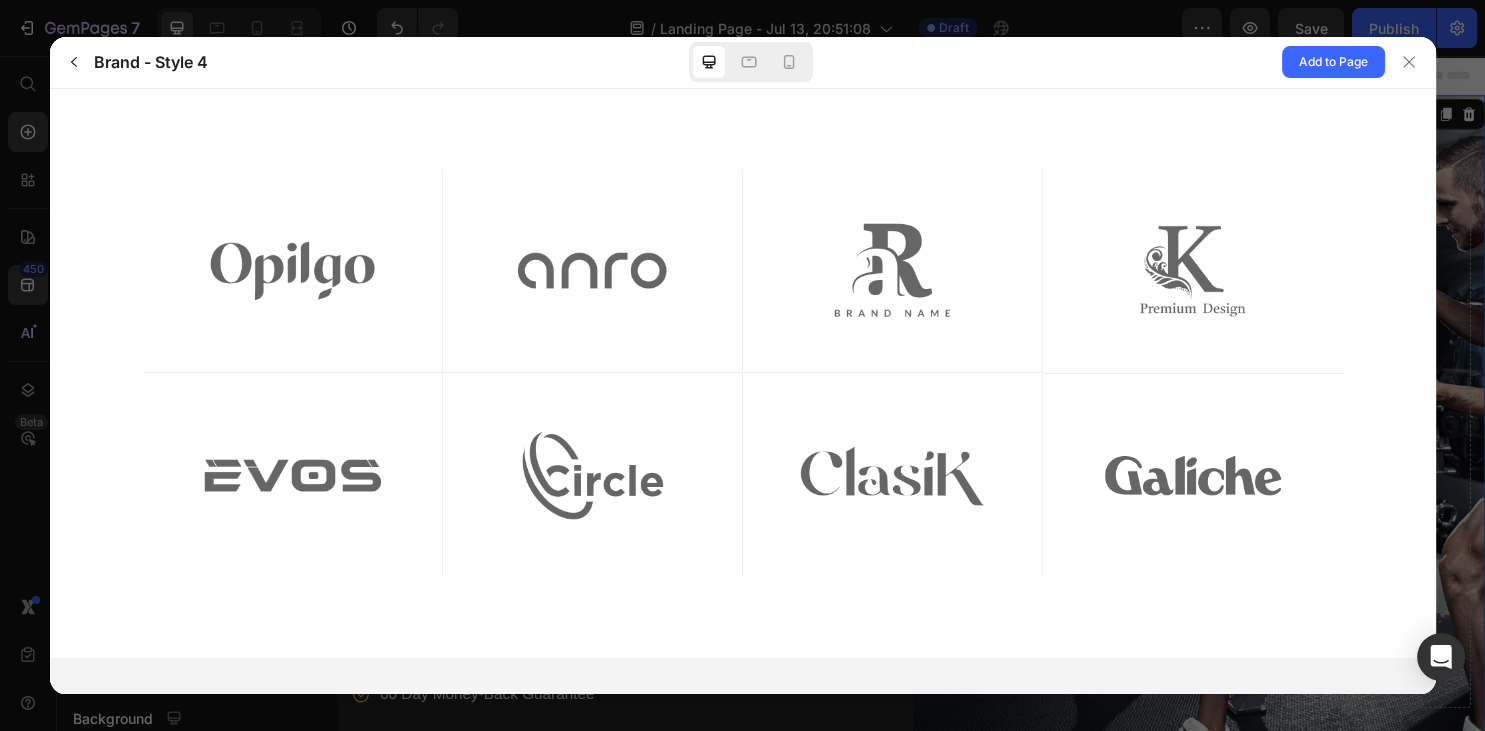 scroll, scrollTop: 0, scrollLeft: 0, axis: both 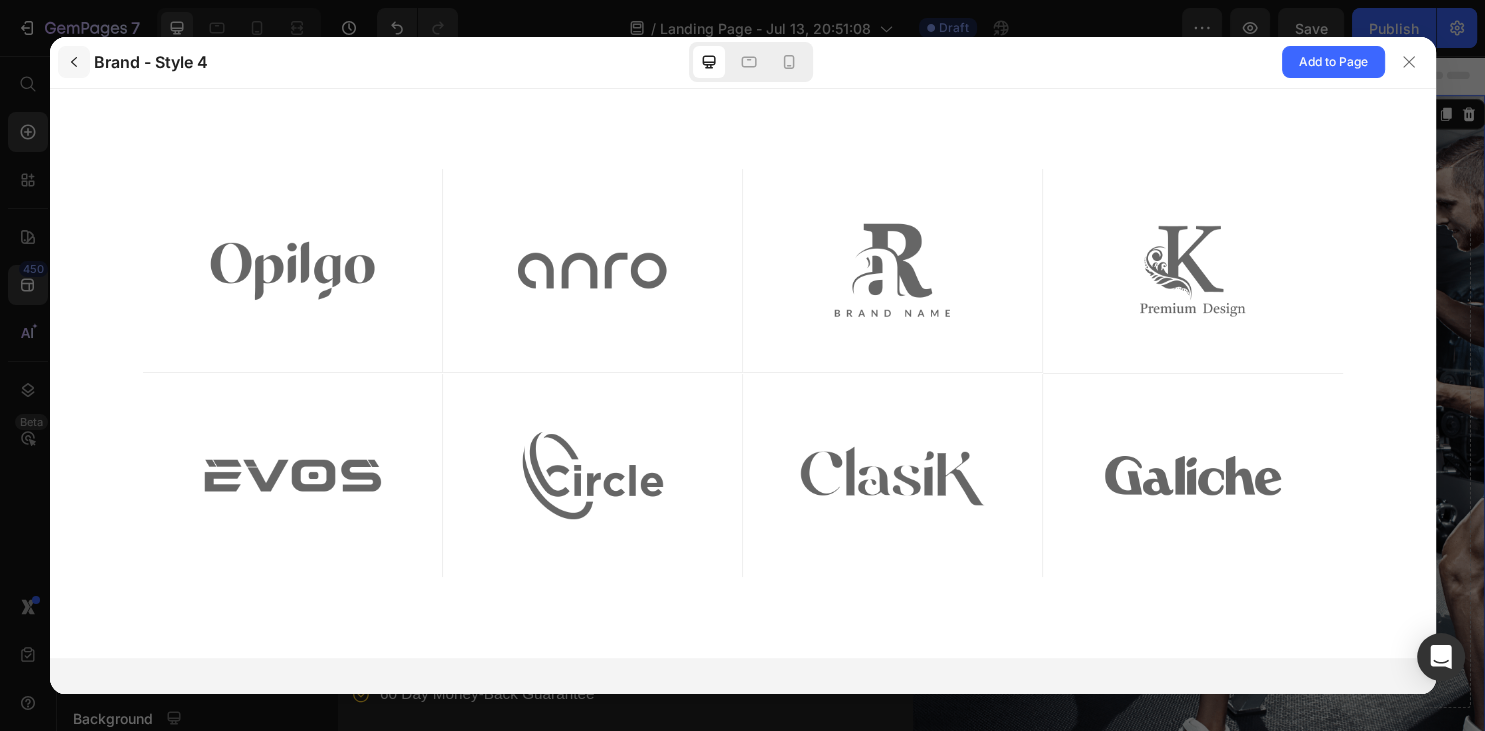 click 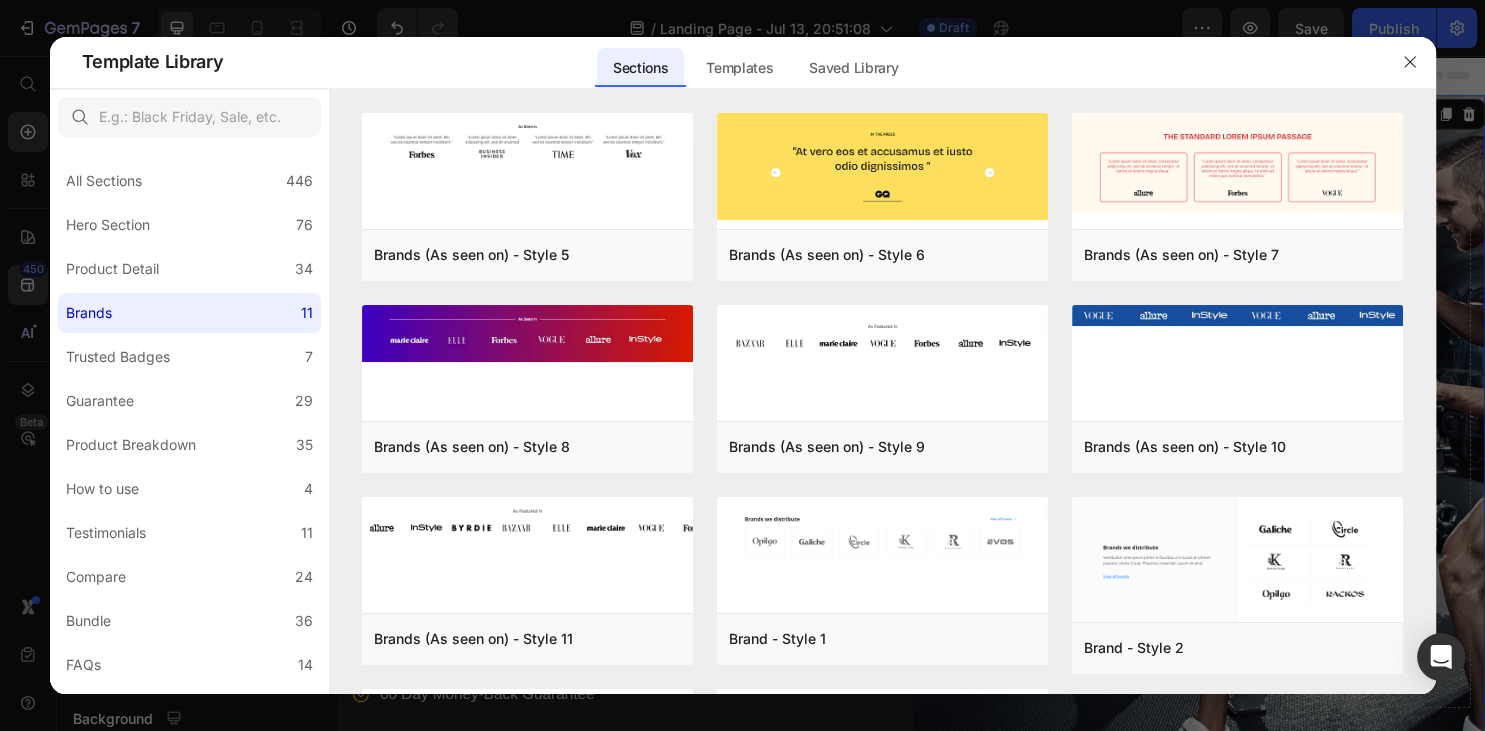 scroll, scrollTop: 199, scrollLeft: 0, axis: vertical 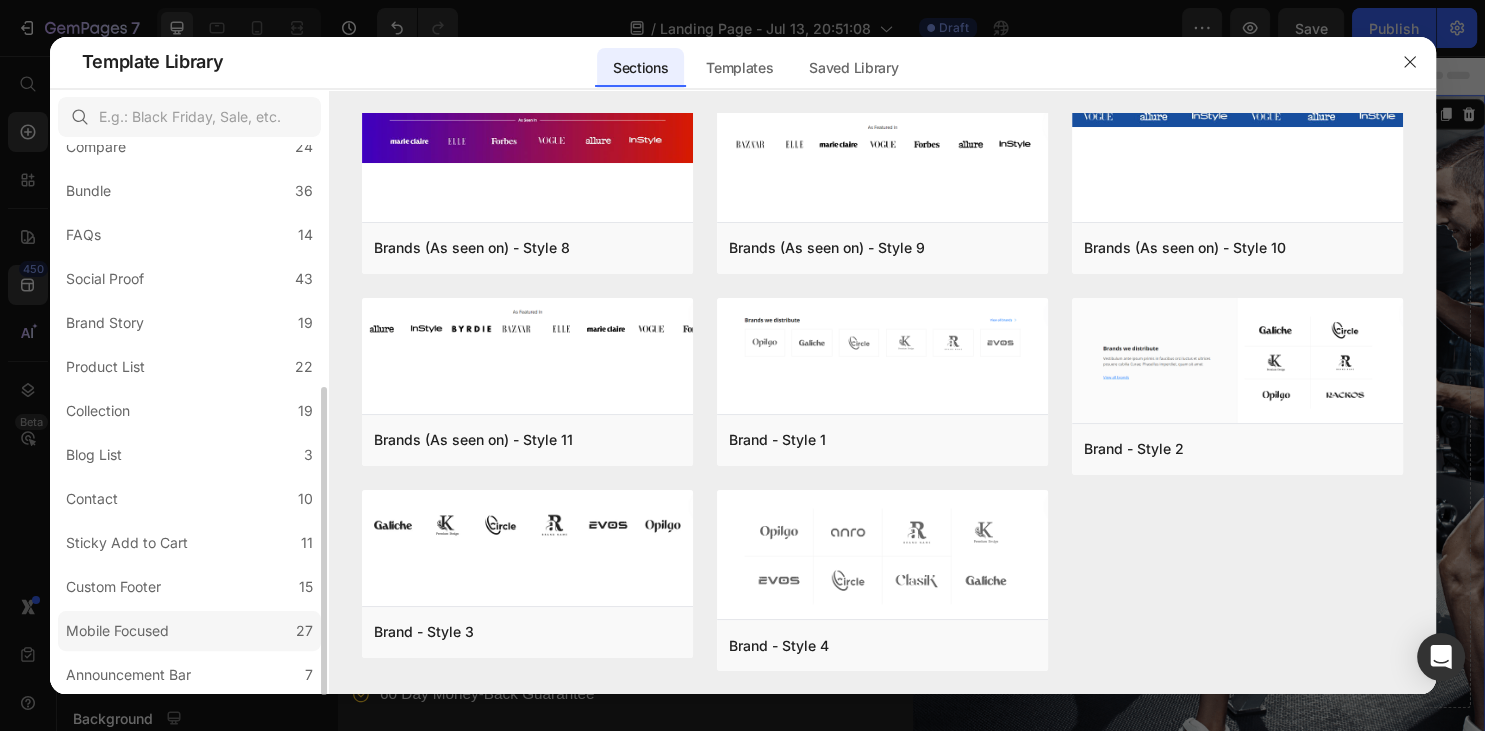 click on "Mobile Focused 27" 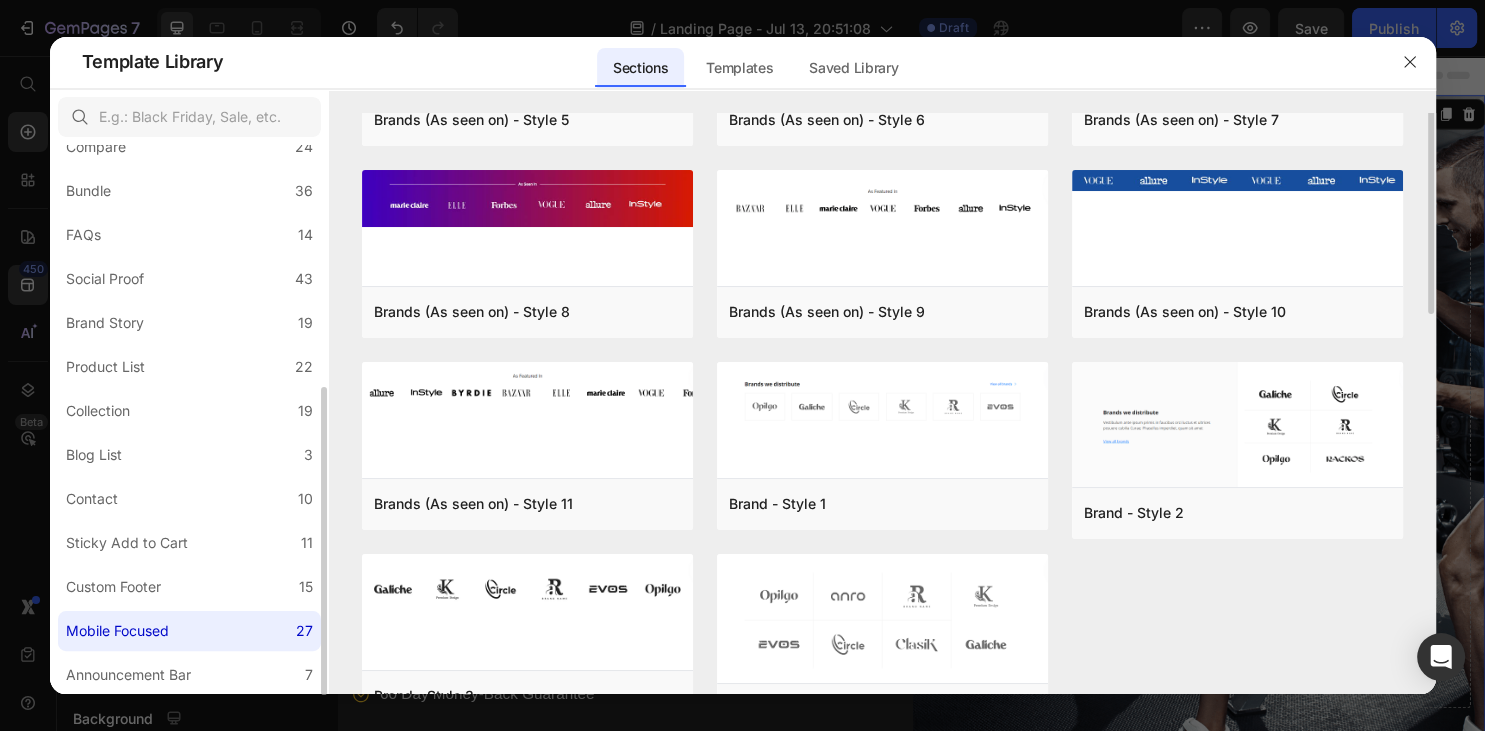scroll, scrollTop: 0, scrollLeft: 0, axis: both 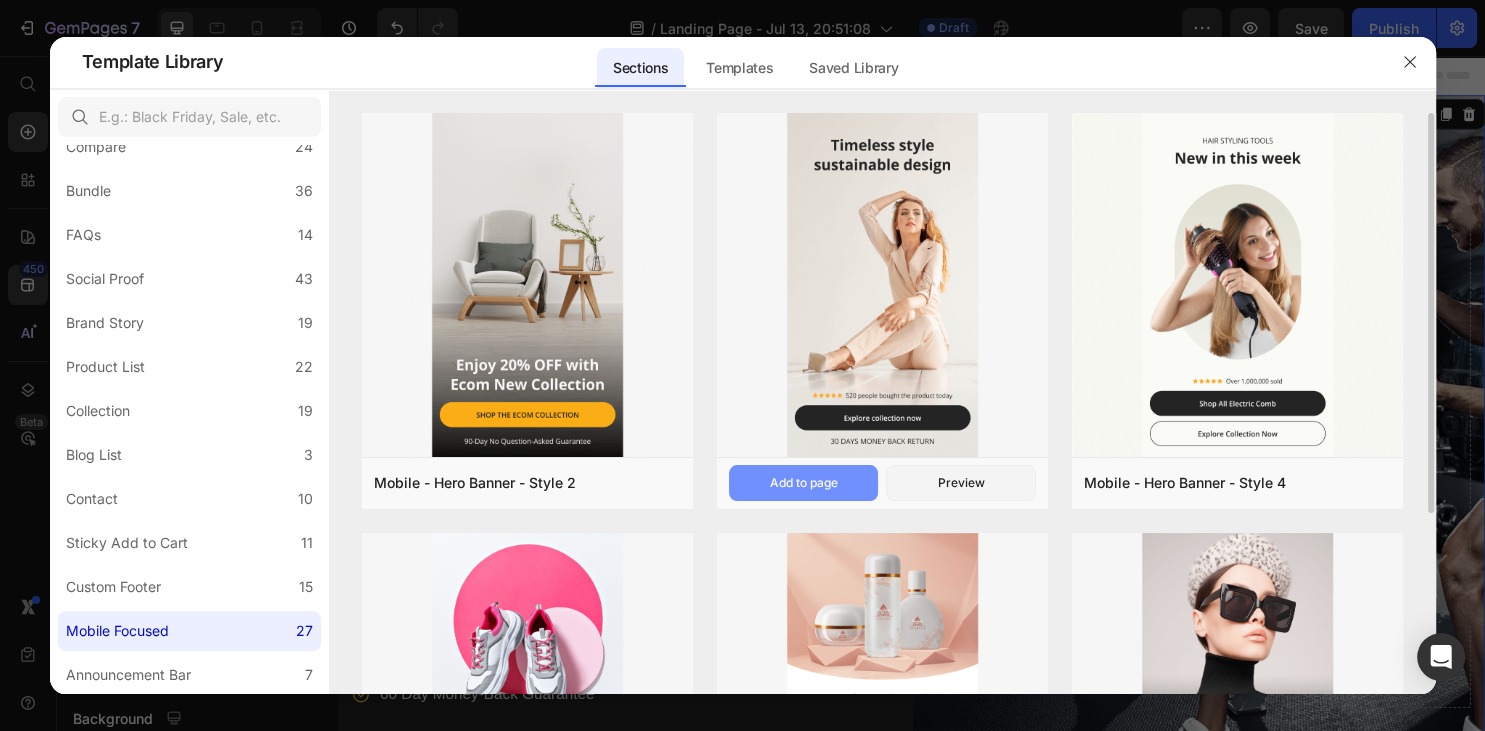 click on "Add to page" at bounding box center [804, 483] 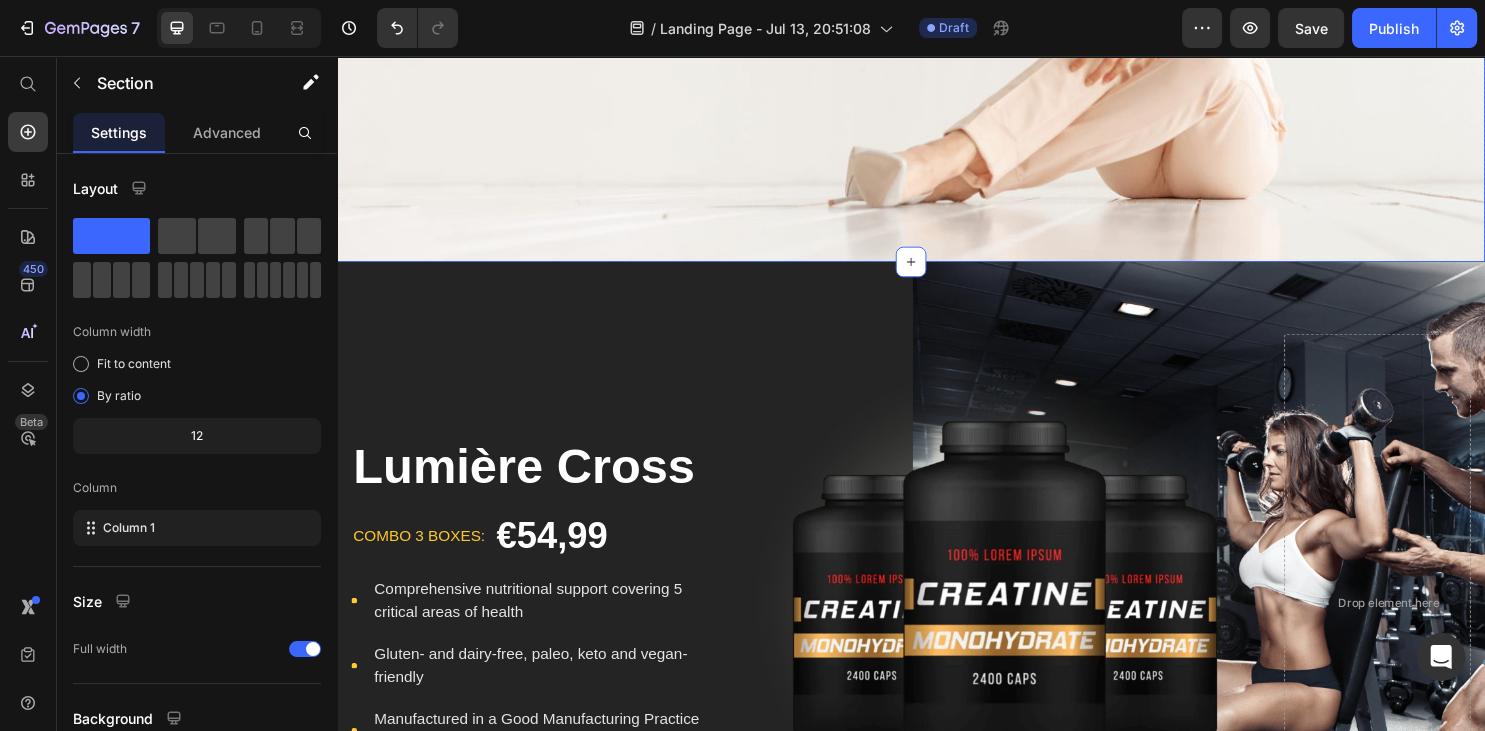 scroll, scrollTop: 527, scrollLeft: 0, axis: vertical 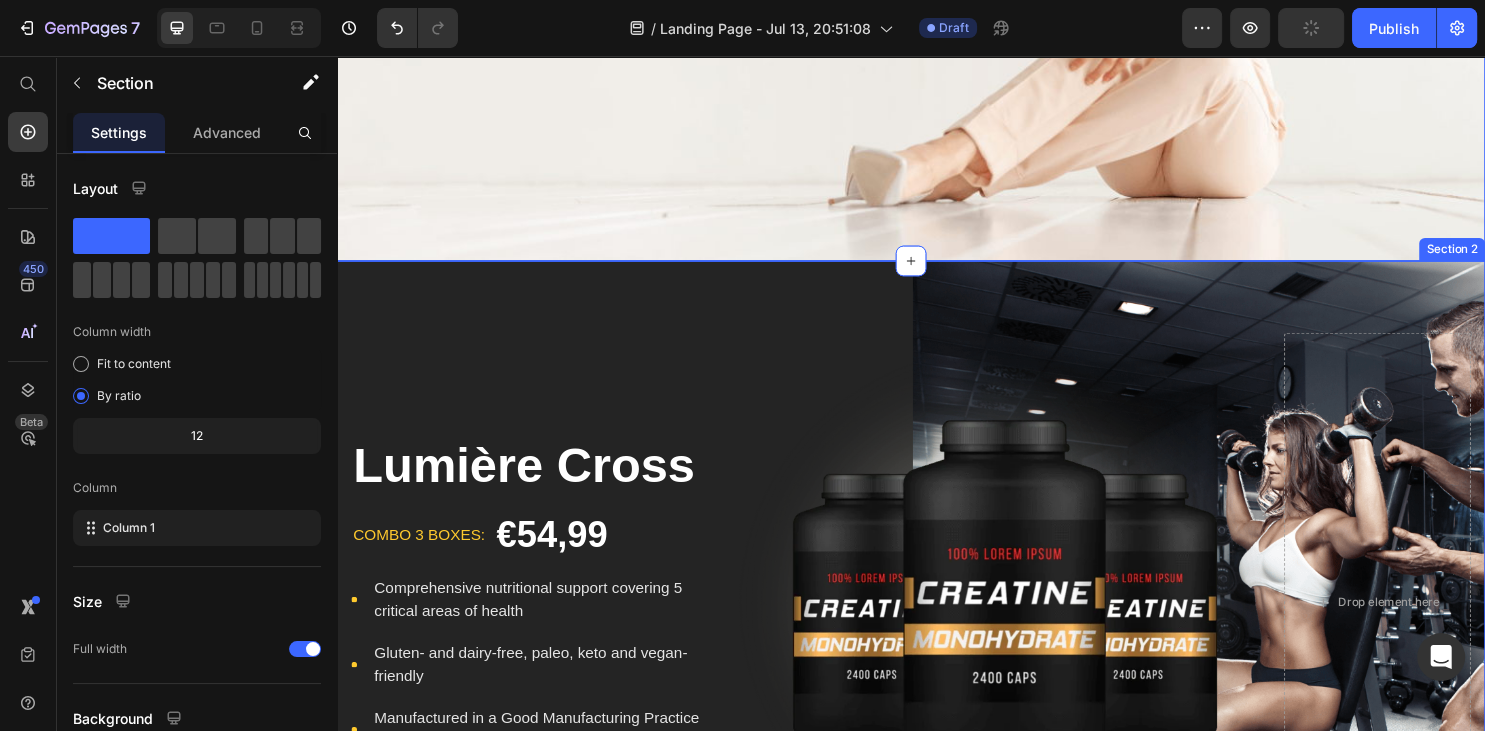 click on "Lumière Cross Product Title combo 3 boxes: Text block €54,99 Product Price Row       Icon Comprehensive nutritional support covering 5 critical areas of health Text block       Icon Gluten- and dairy-free, paleo, keto and vegan-friendly Text block       Icon Manufactured in a Good Manufacturing Practice (GMP) Certified Text block Icon List Order It Now Product Cart Button         Icon 60 Day Money-Back Guarantee Text block Row Image
Drop element here Row Product Section 2" at bounding box center [937, 627] 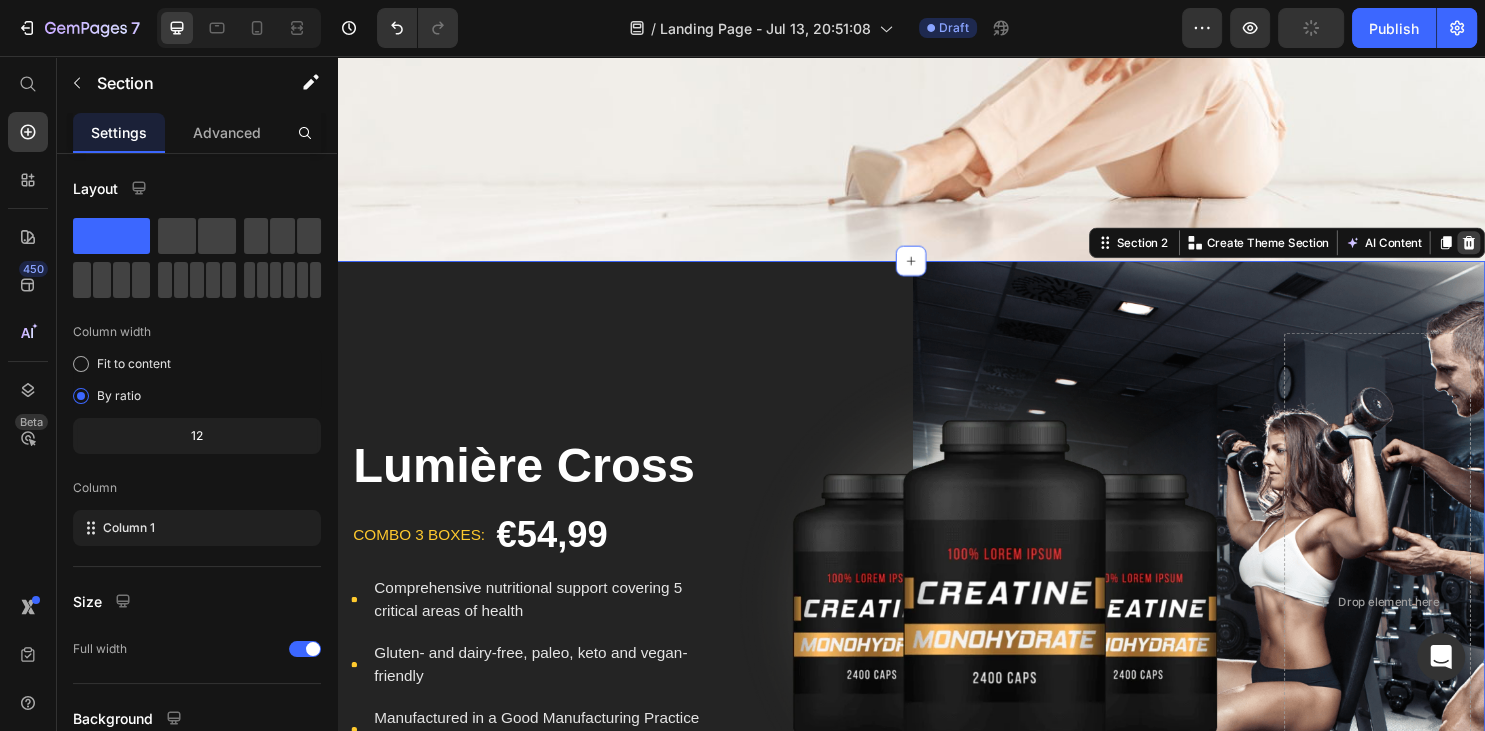 click 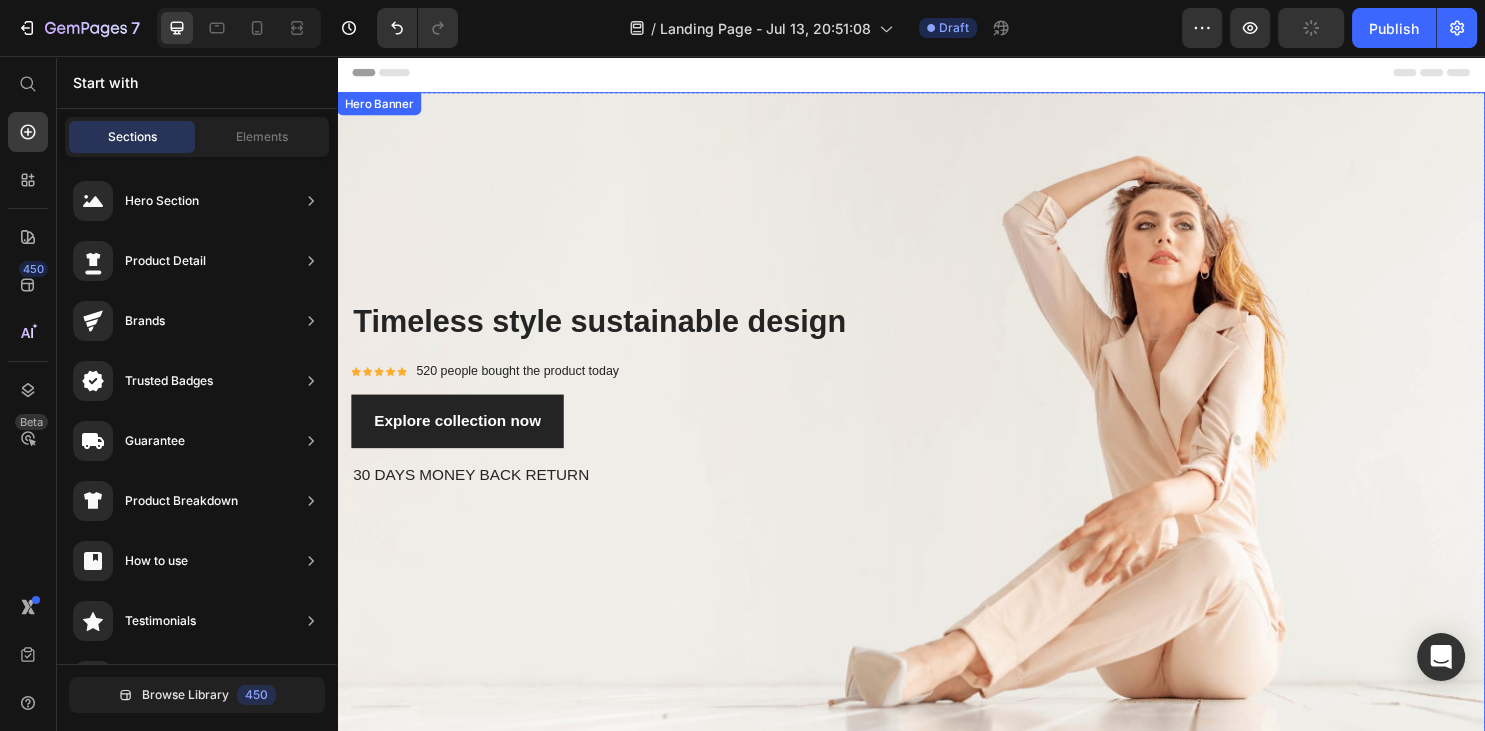scroll, scrollTop: 0, scrollLeft: 0, axis: both 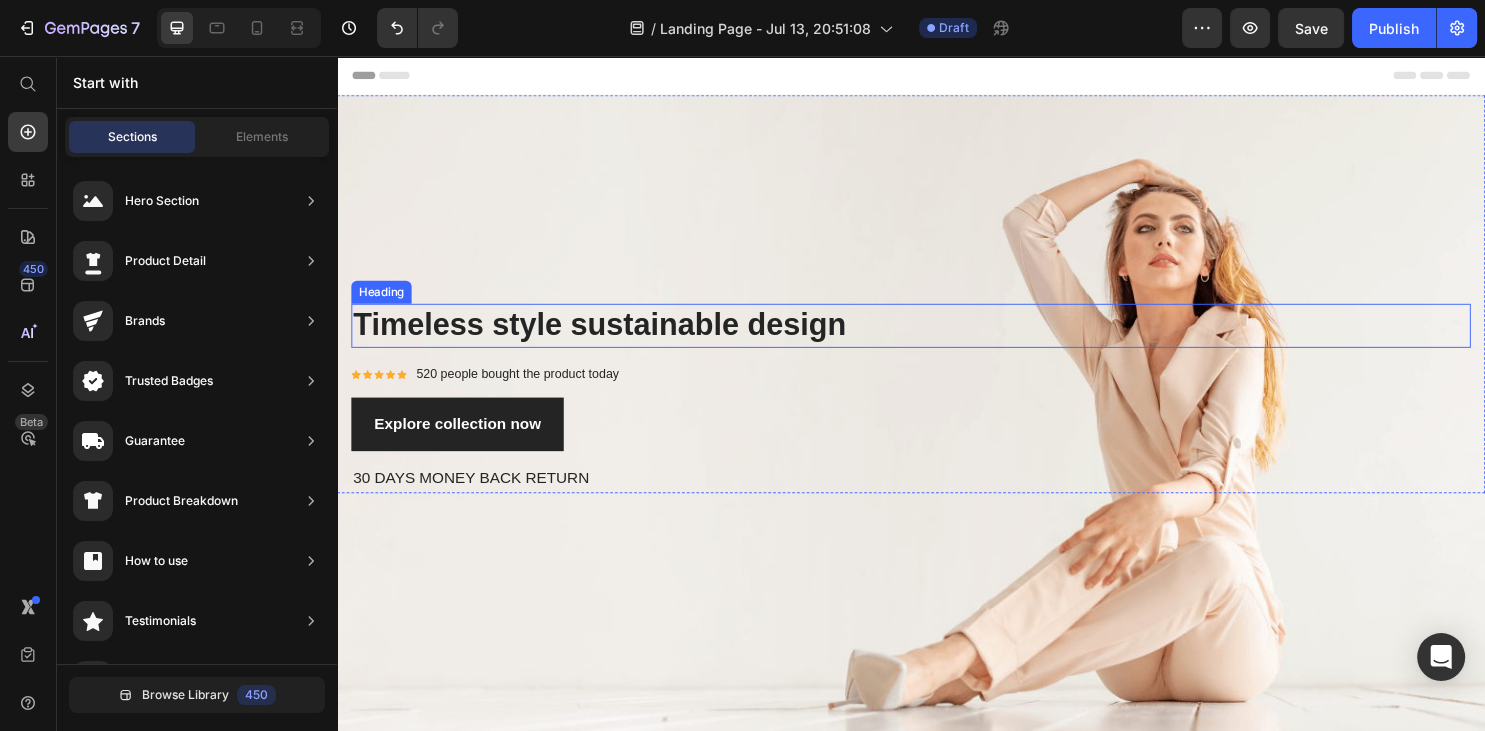click on "Timeless style sustainable design" at bounding box center [937, 338] 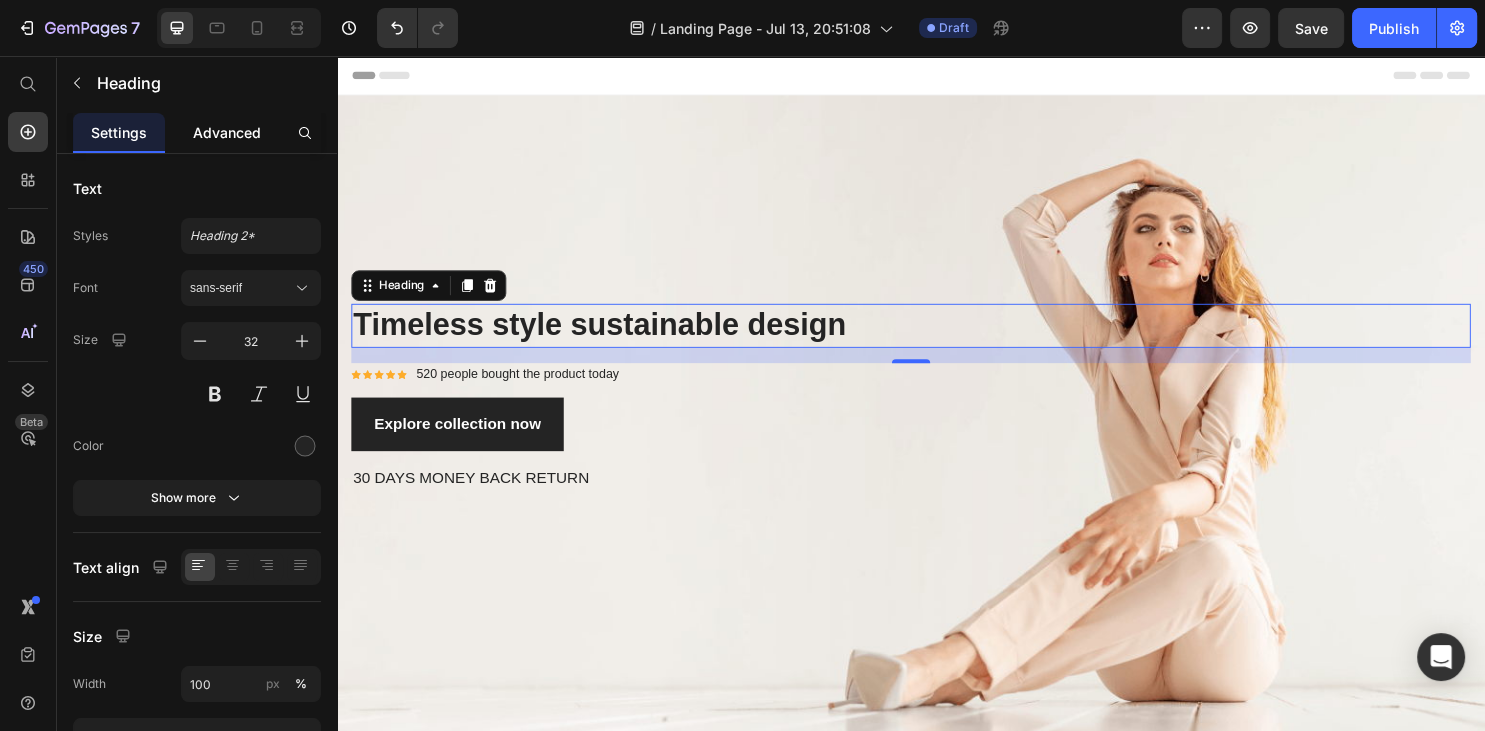 click on "Advanced" at bounding box center [227, 132] 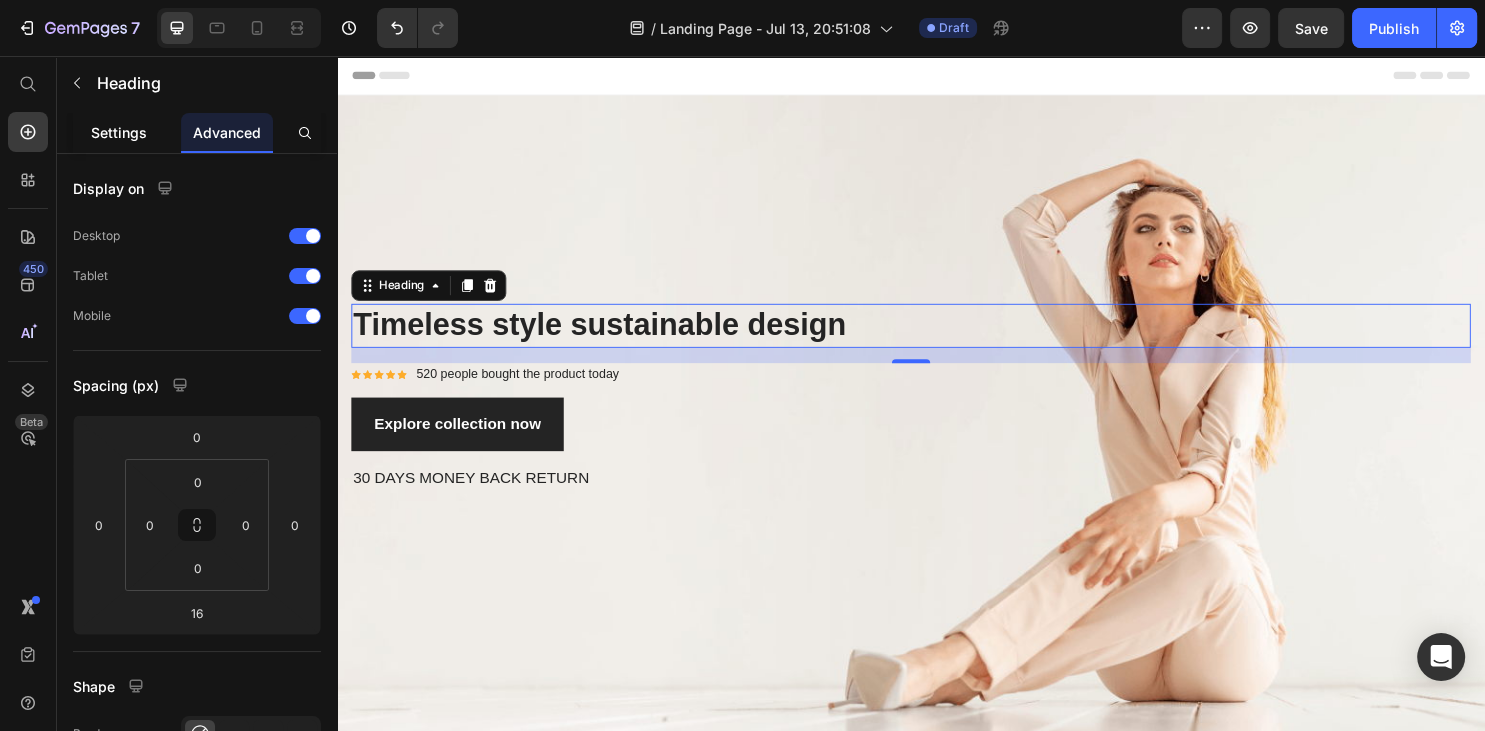 click on "Settings" at bounding box center [119, 132] 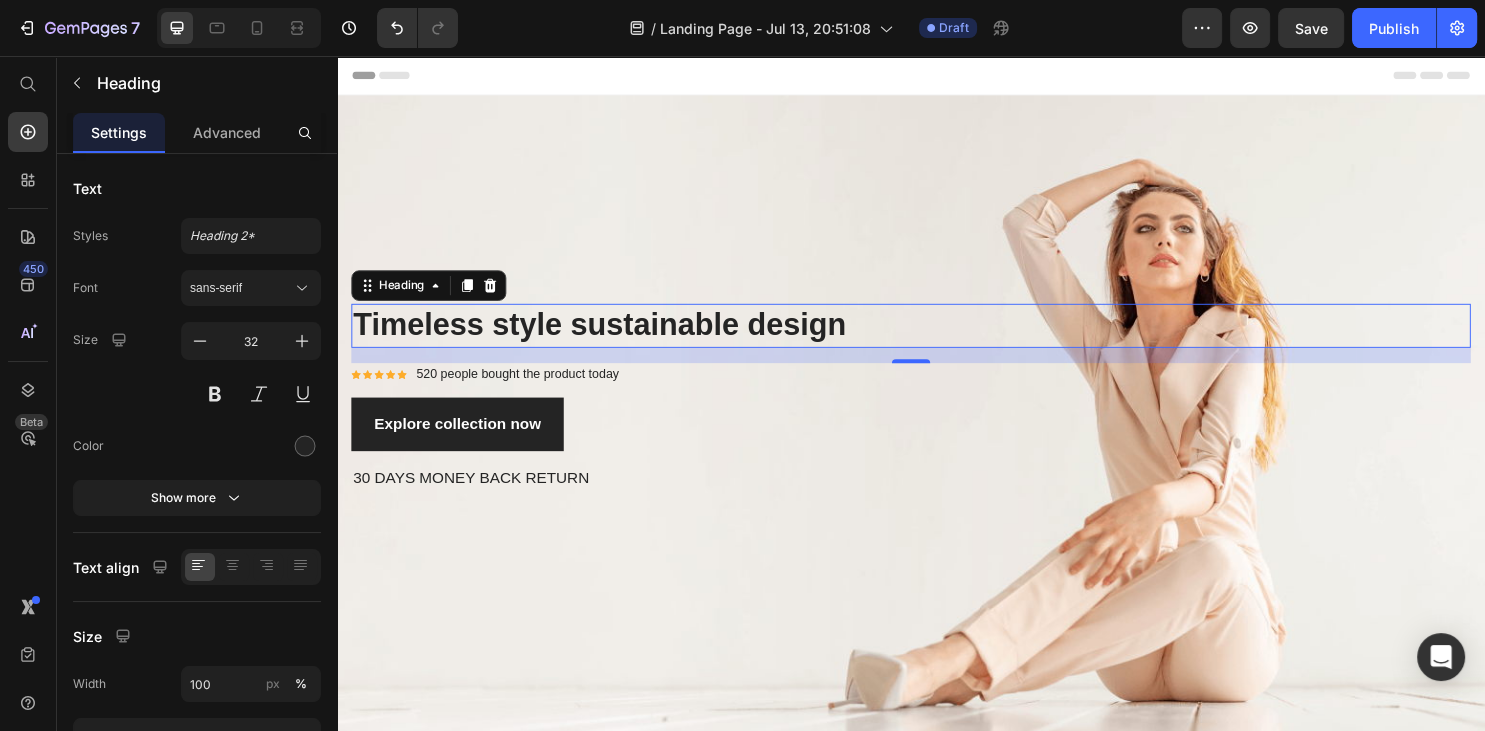 click on "Timeless style sustainable design" at bounding box center [937, 338] 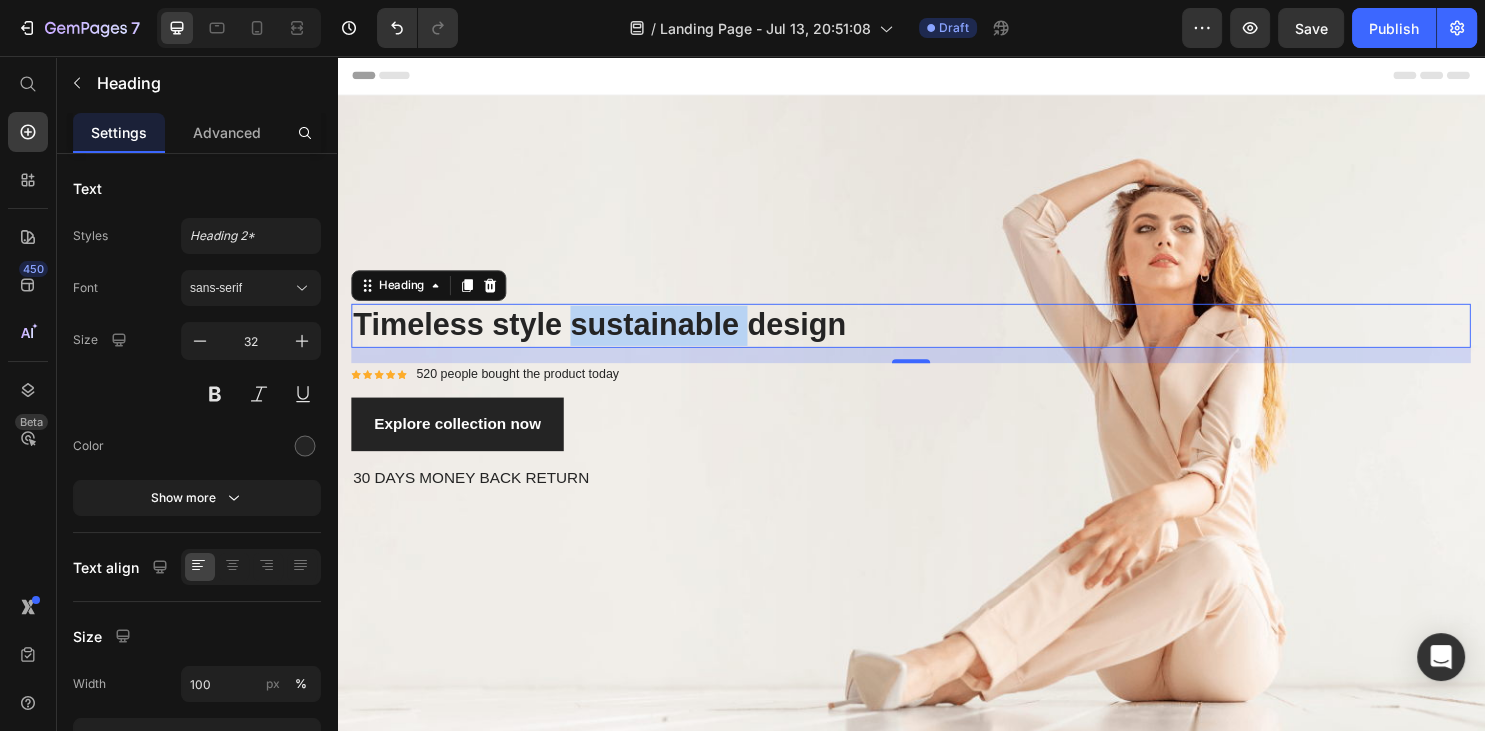 click on "Timeless style sustainable design" at bounding box center (937, 338) 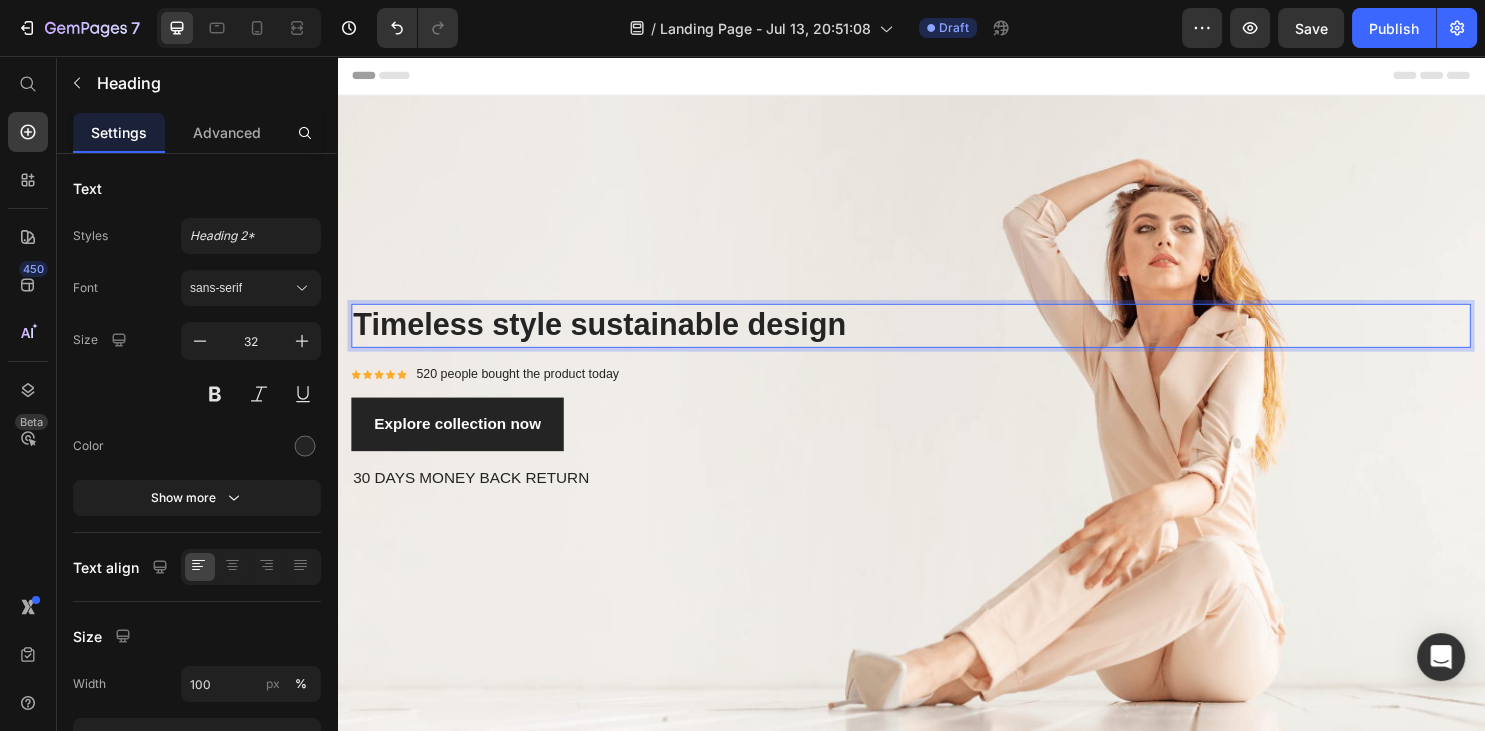 click on "Timeless style sustainable design" at bounding box center [937, 338] 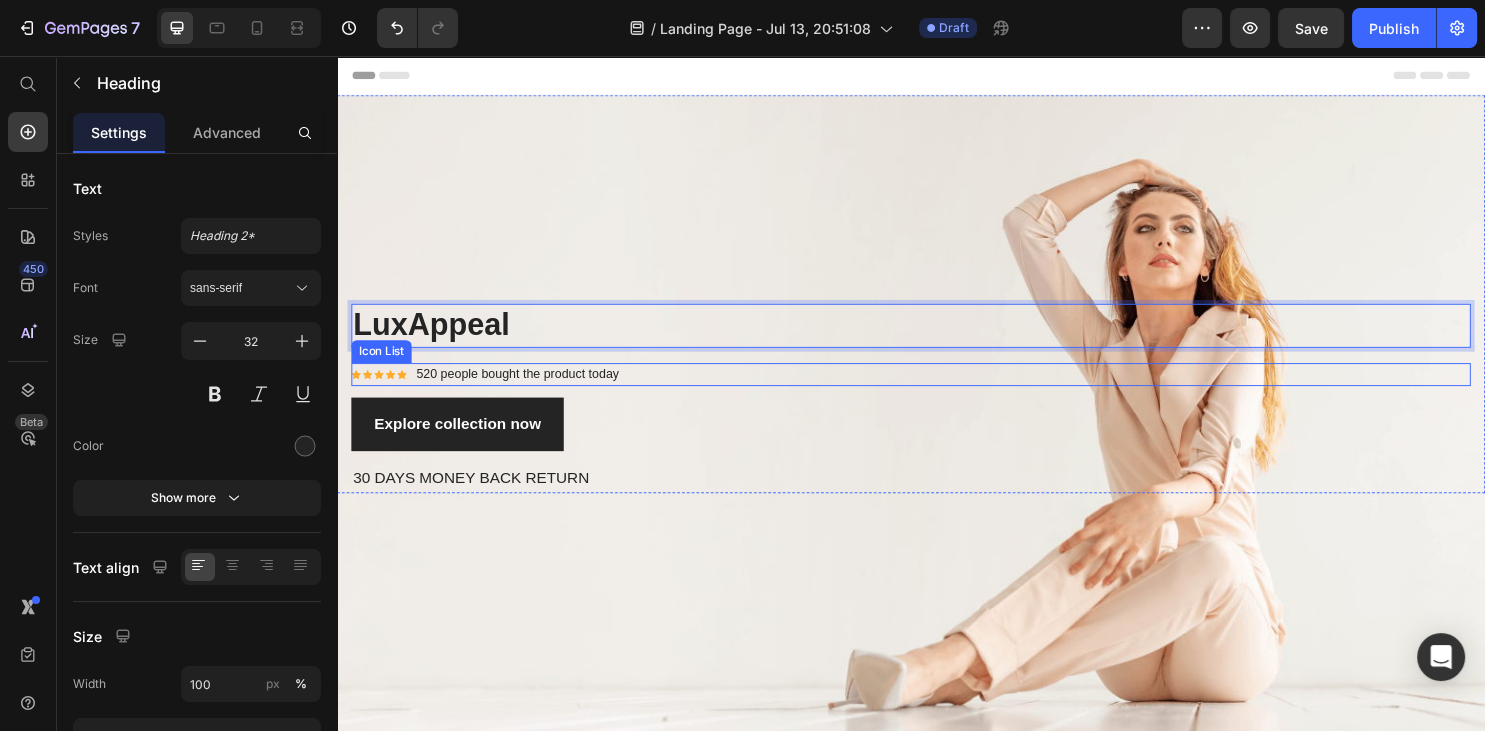 click on "Icon                Icon                Icon                Icon                Icon Icon List Hoz 520 people bought the product today Text block" at bounding box center [937, 389] 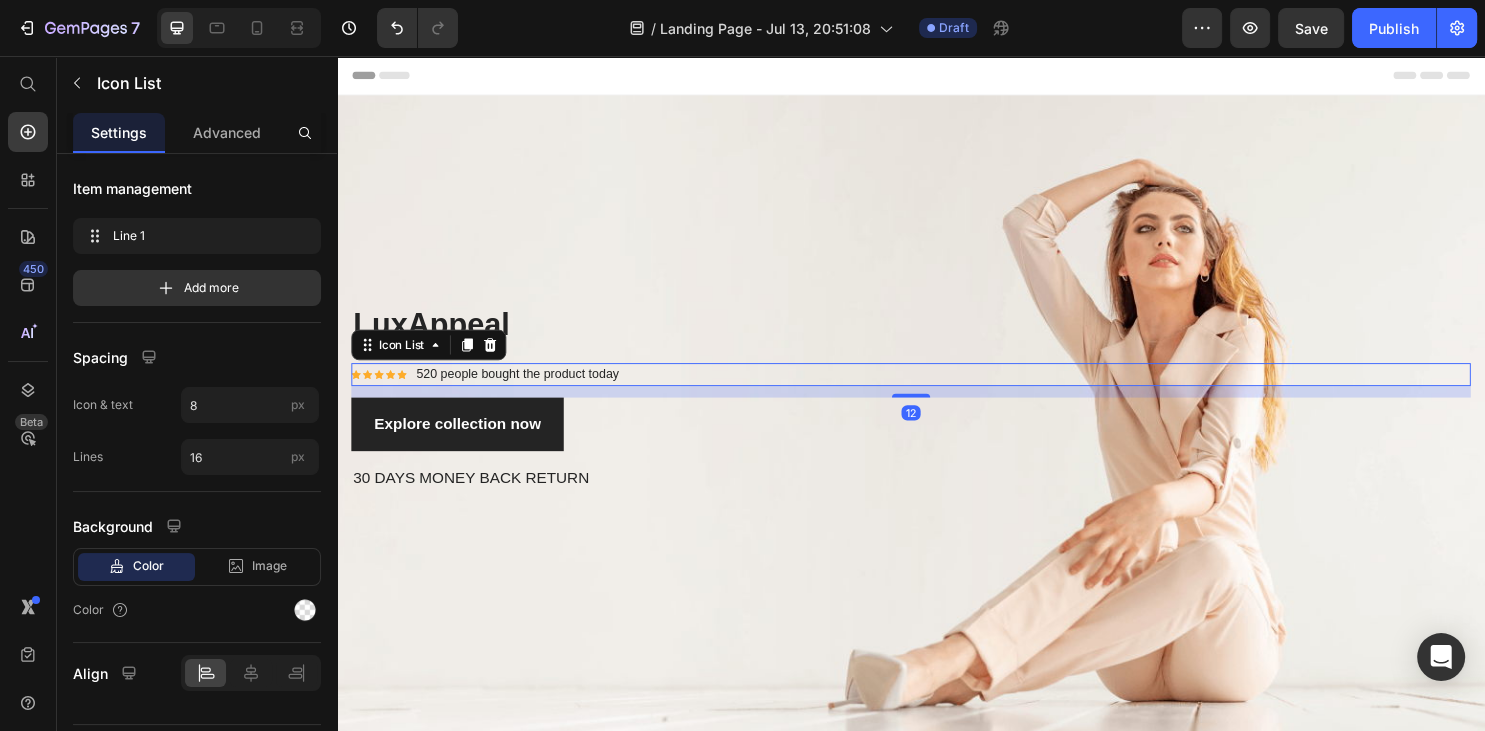 click on "Icon                Icon                Icon                Icon                Icon Icon List Hoz 520 people bought the product today Text block" at bounding box center [937, 389] 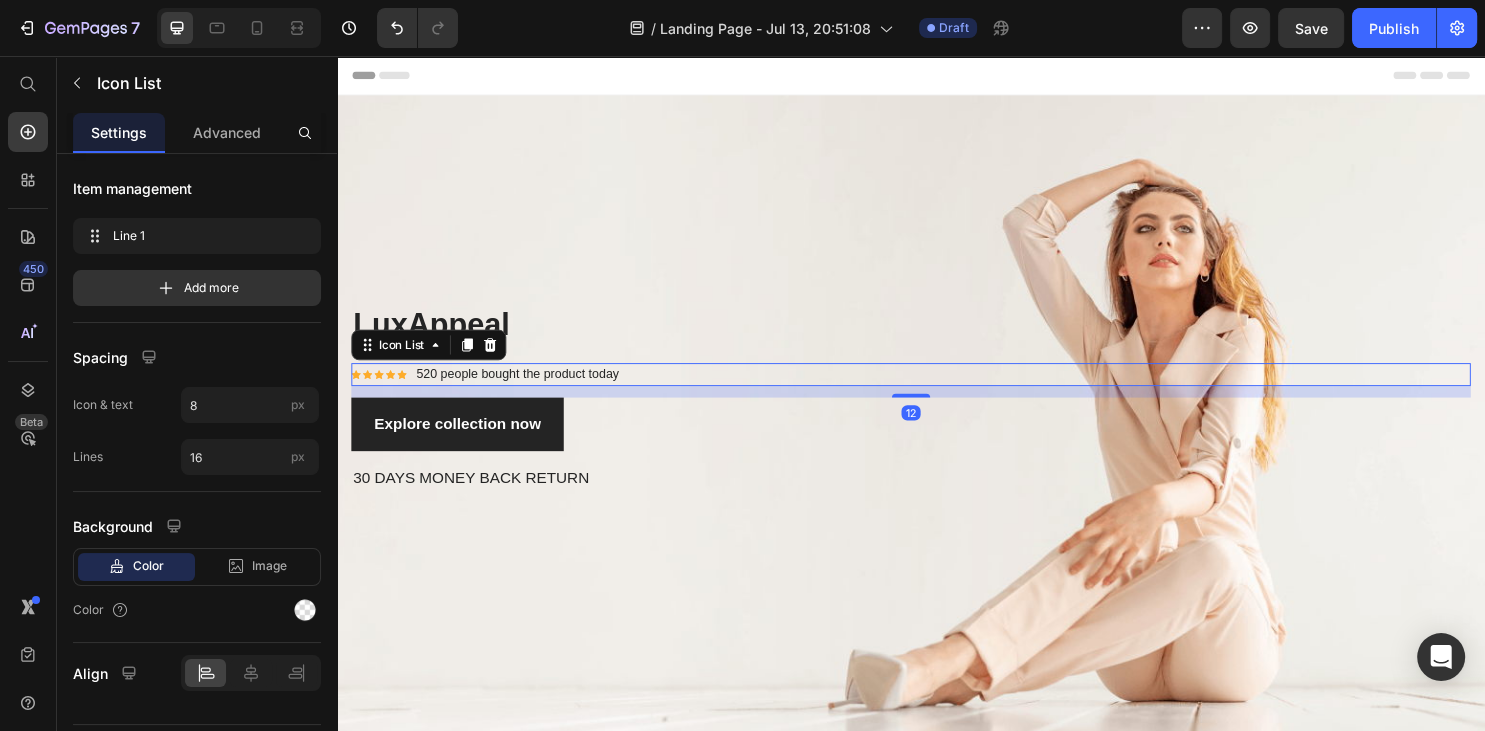 click on "LuxAppeal Heading                Icon                Icon                Icon                Icon                Icon Icon List Hoz 520 people bought the product today Text block Icon List   12 Explore collection now Button 30 DAYS MONEY BACK RETURN Text block" at bounding box center [937, 414] 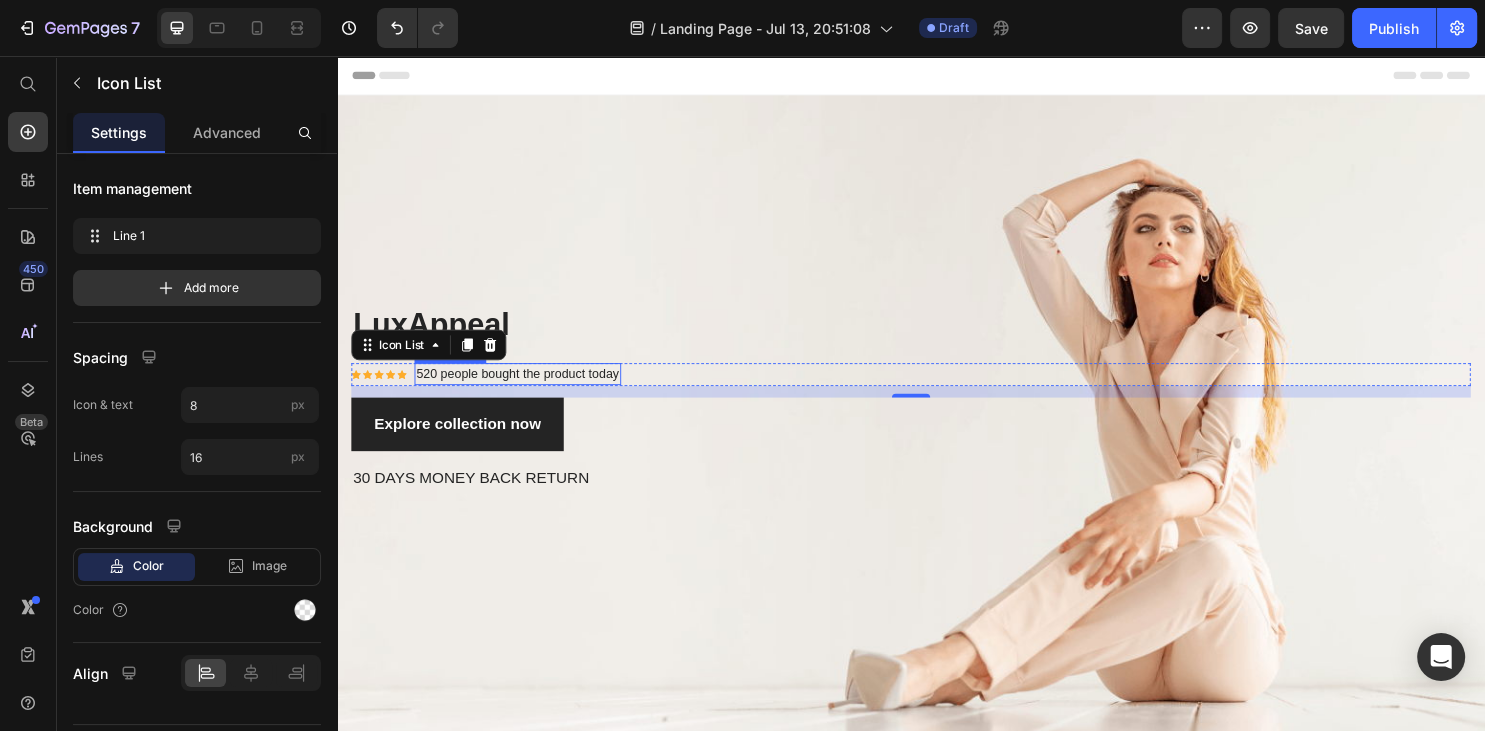 click on "520 people bought the product today" at bounding box center [526, 389] 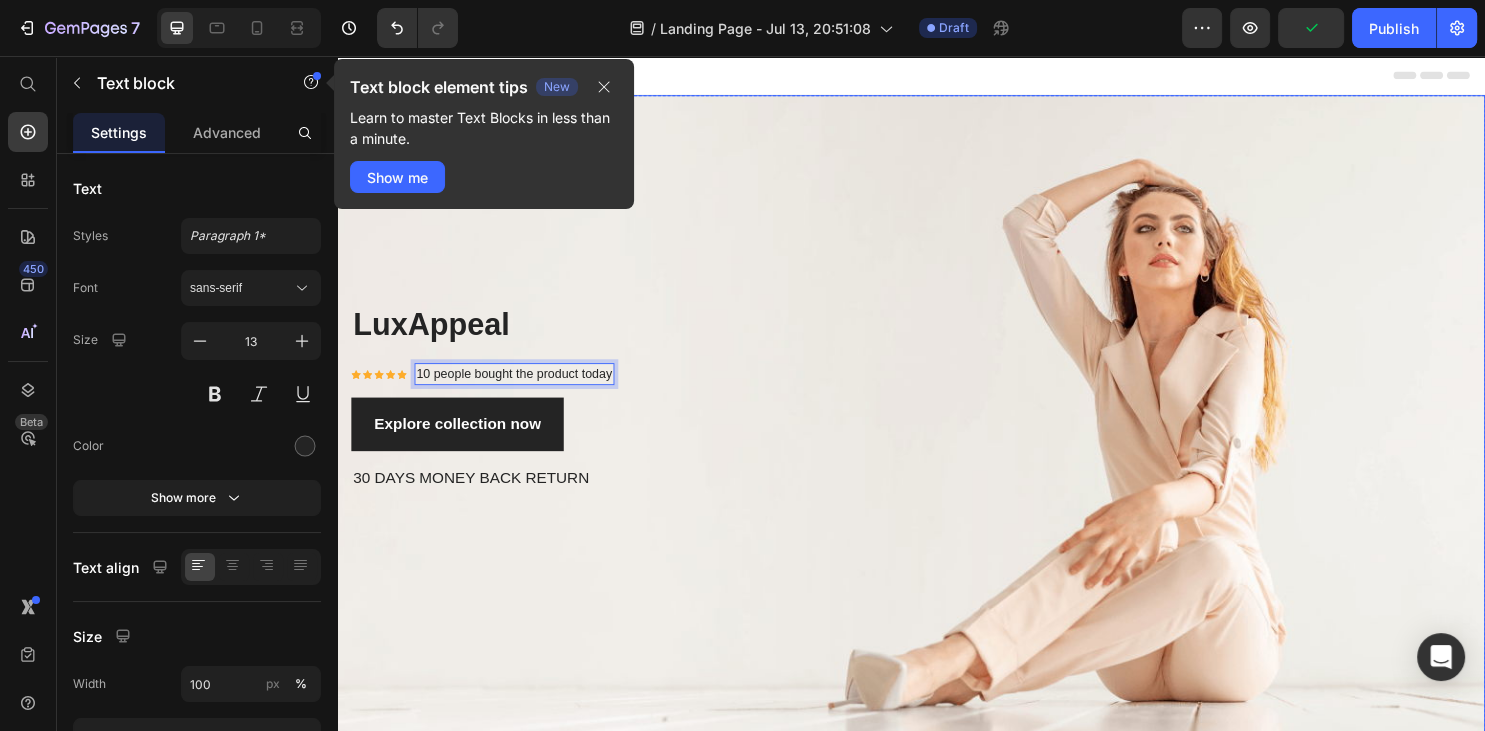 click at bounding box center (937, 447) 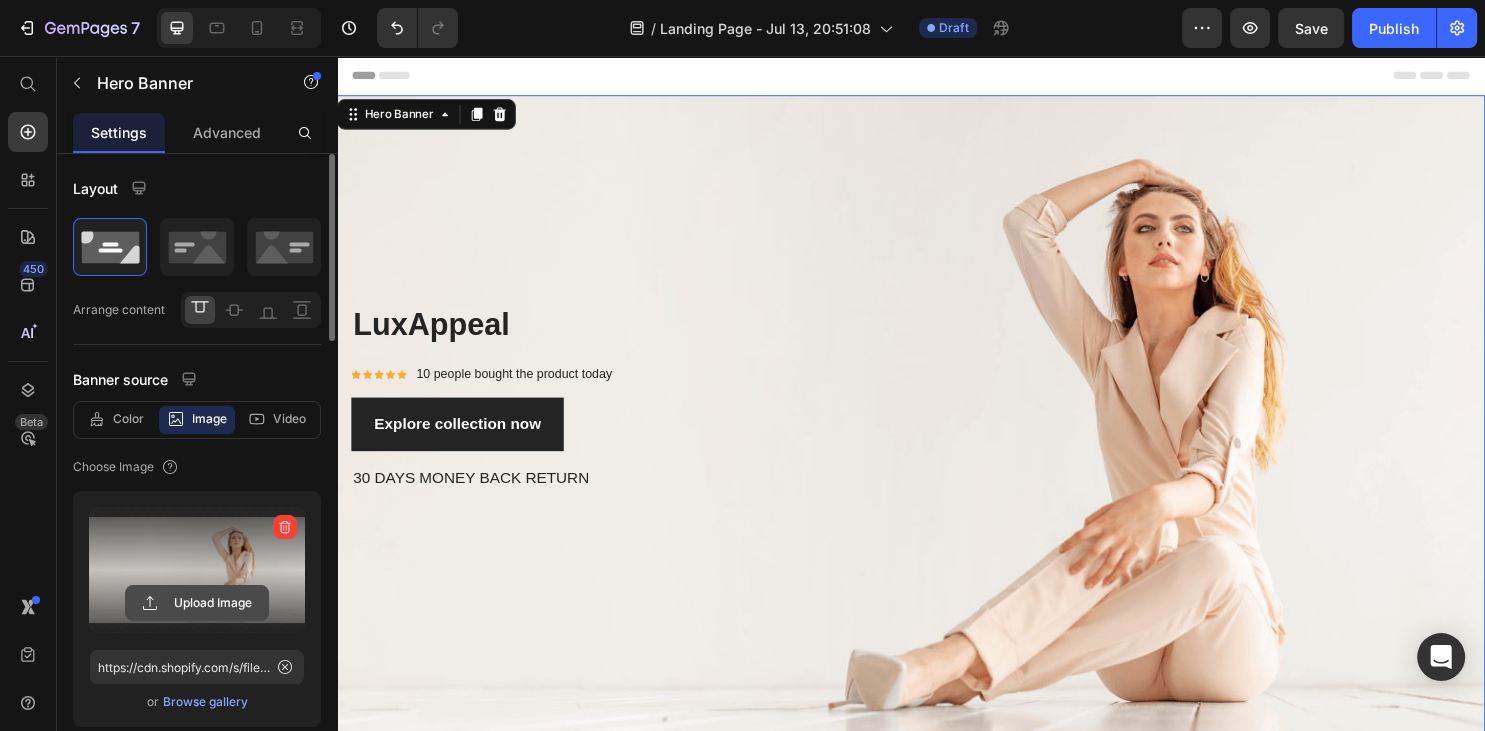 click 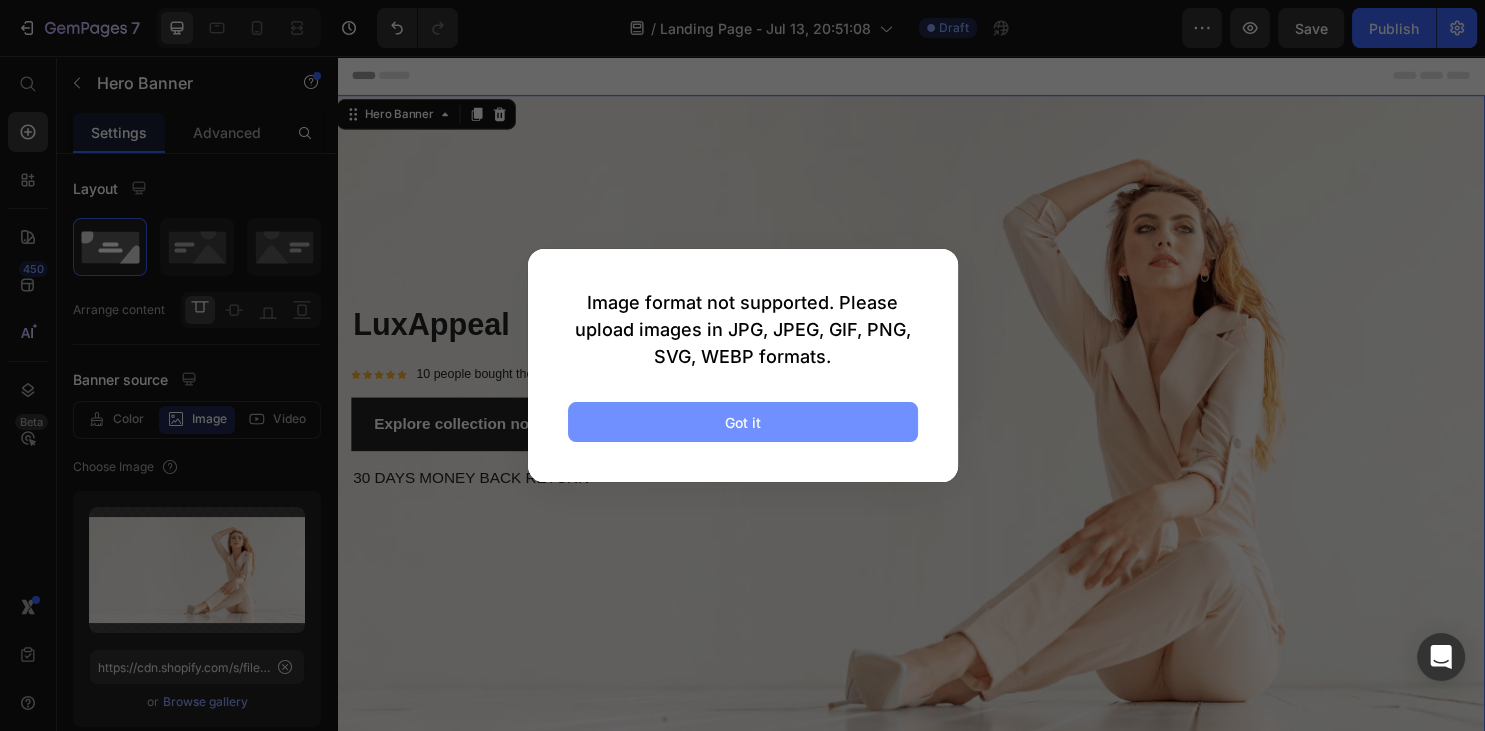 click on "Got it" at bounding box center [743, 422] 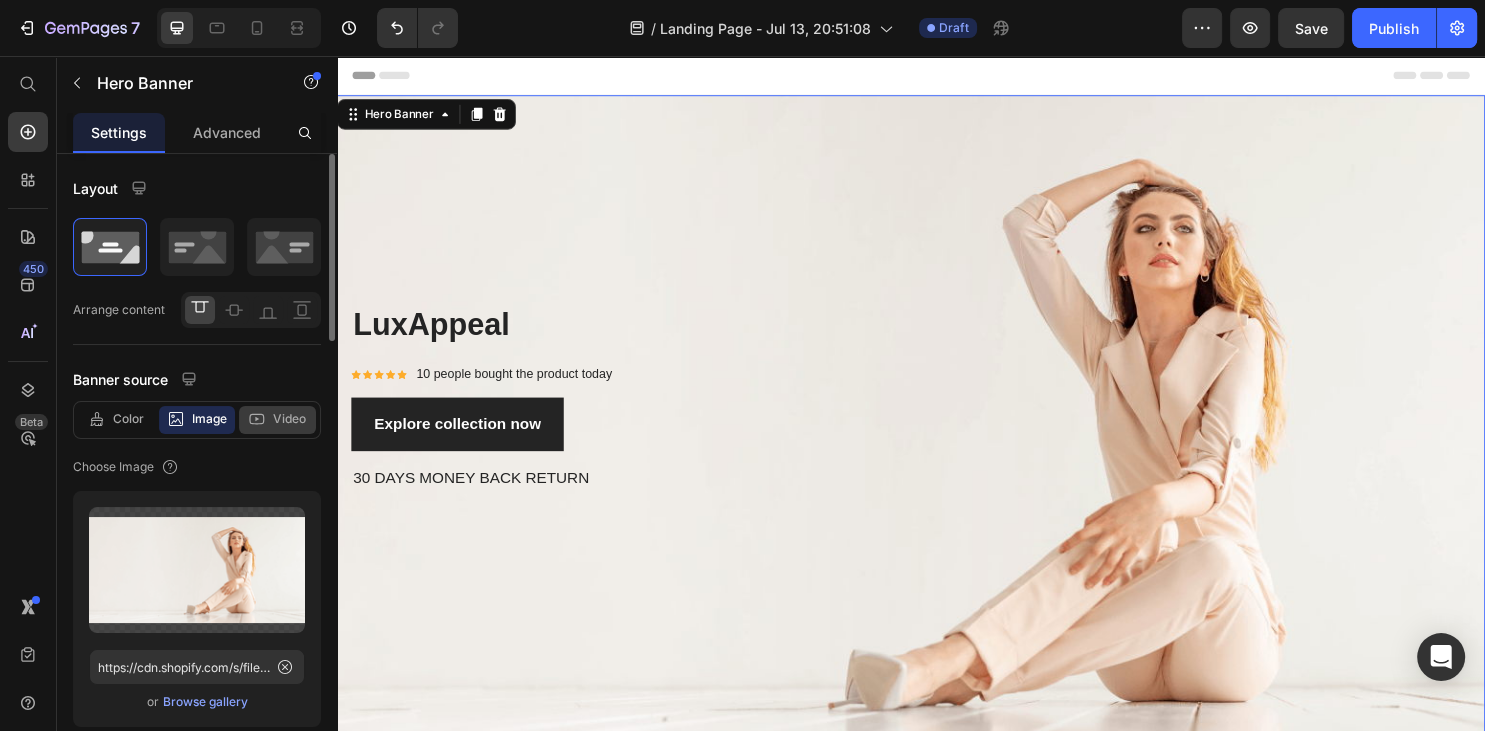 click on "Video" at bounding box center [289, 419] 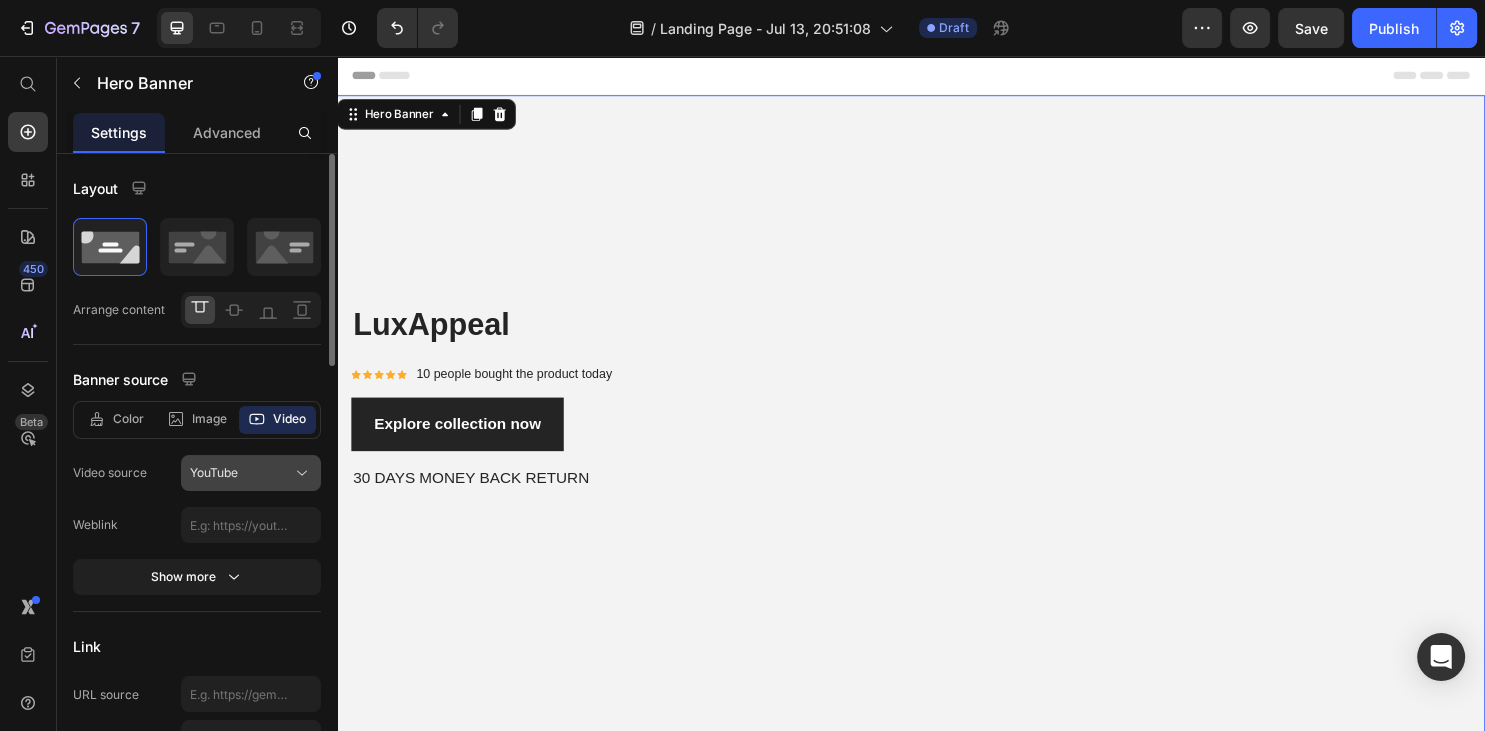 click on "YouTube" at bounding box center (214, 473) 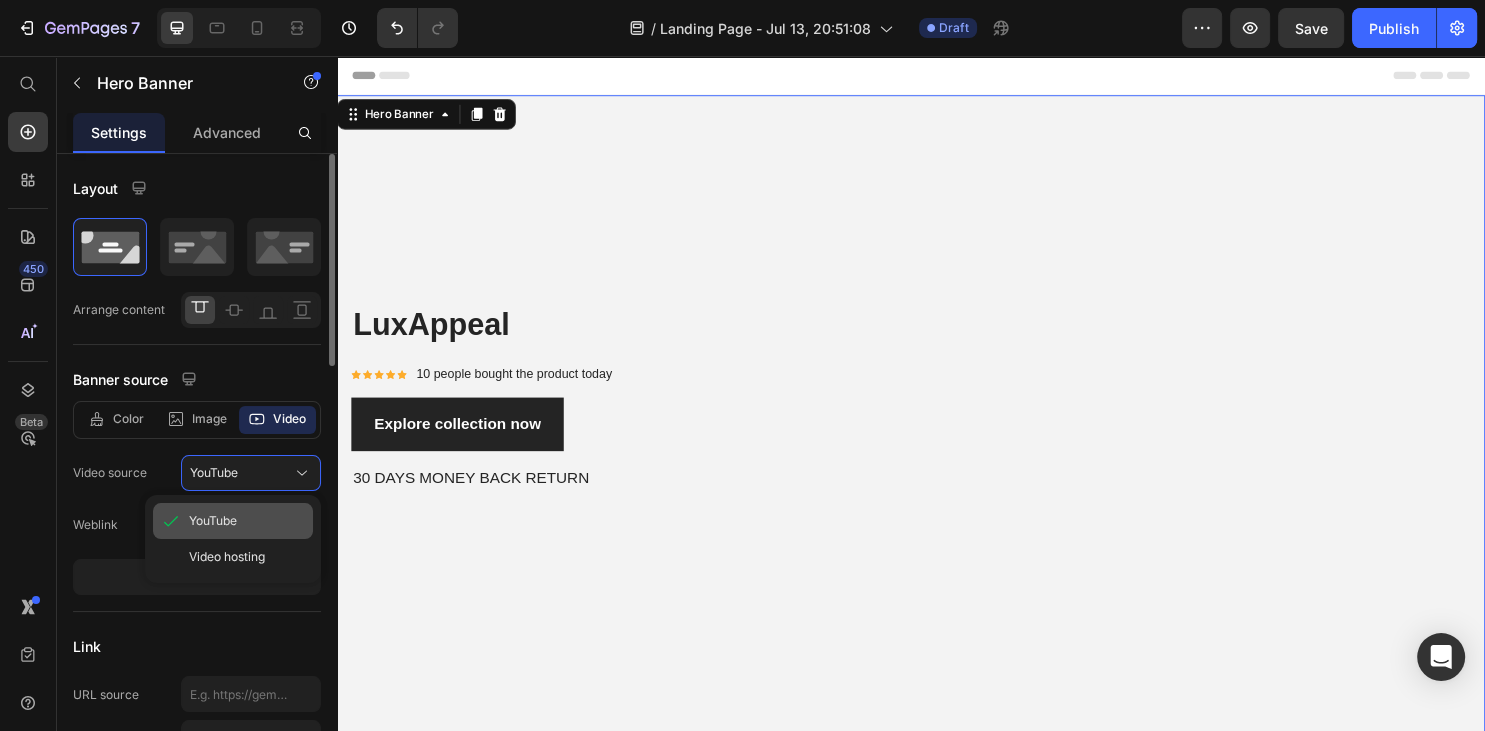 click on "YouTube" 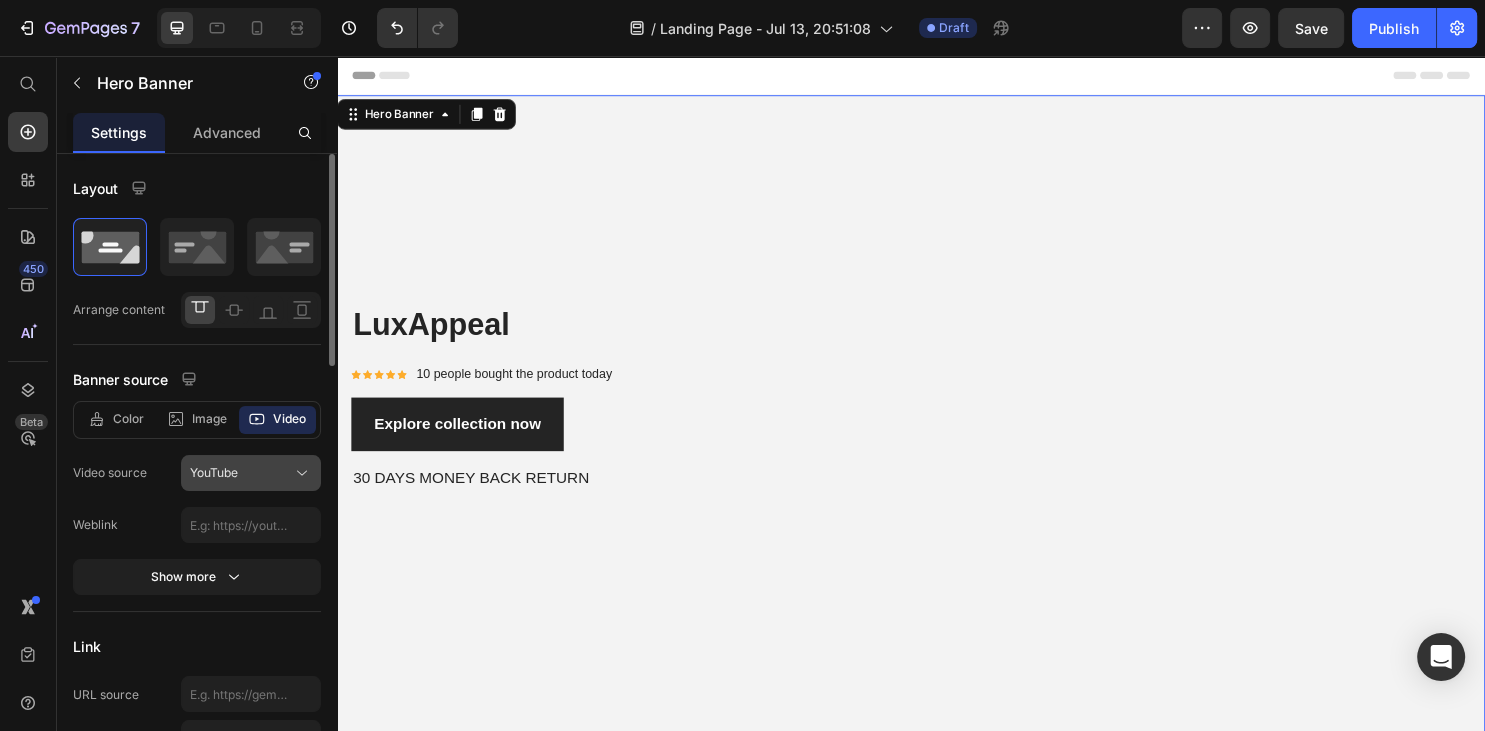click on "YouTube" at bounding box center (251, 473) 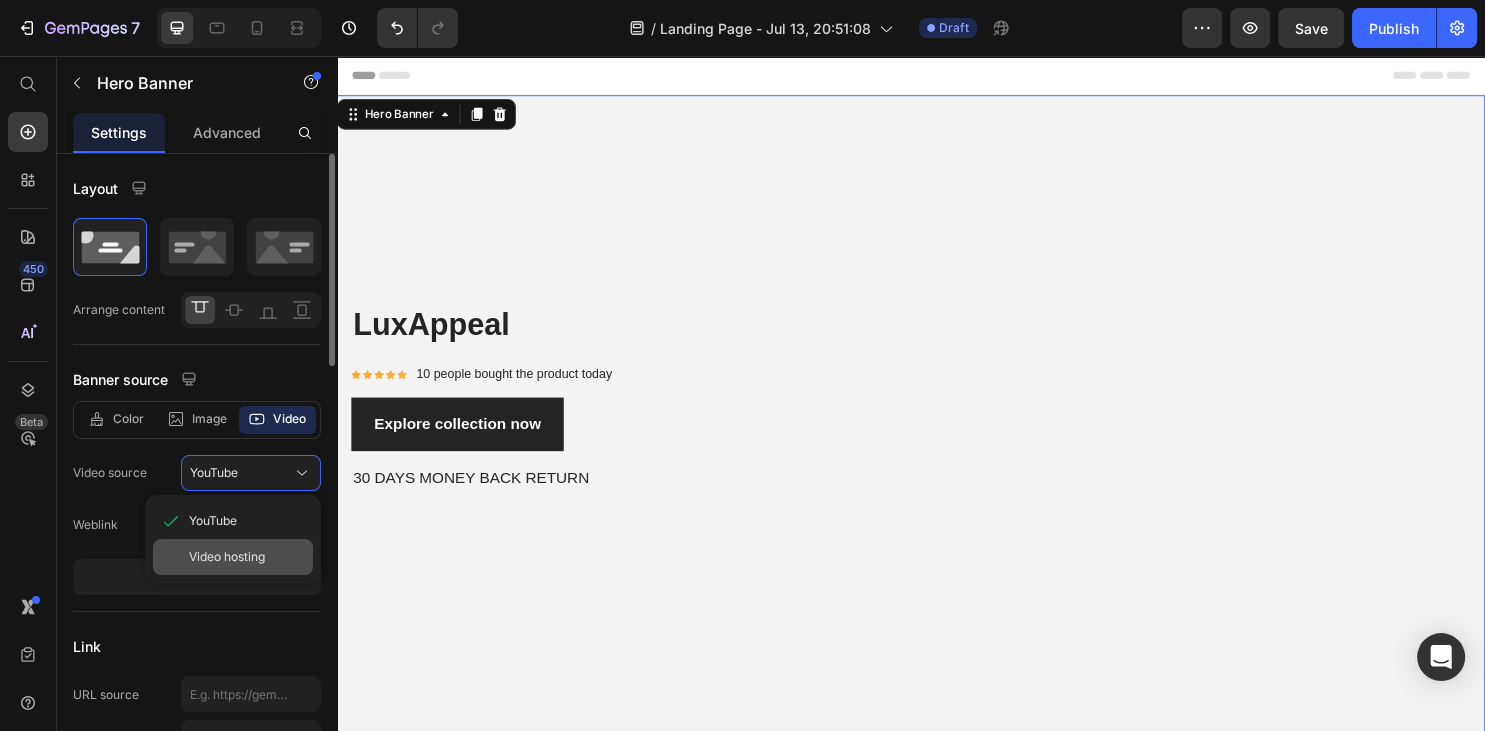 click on "Video hosting" 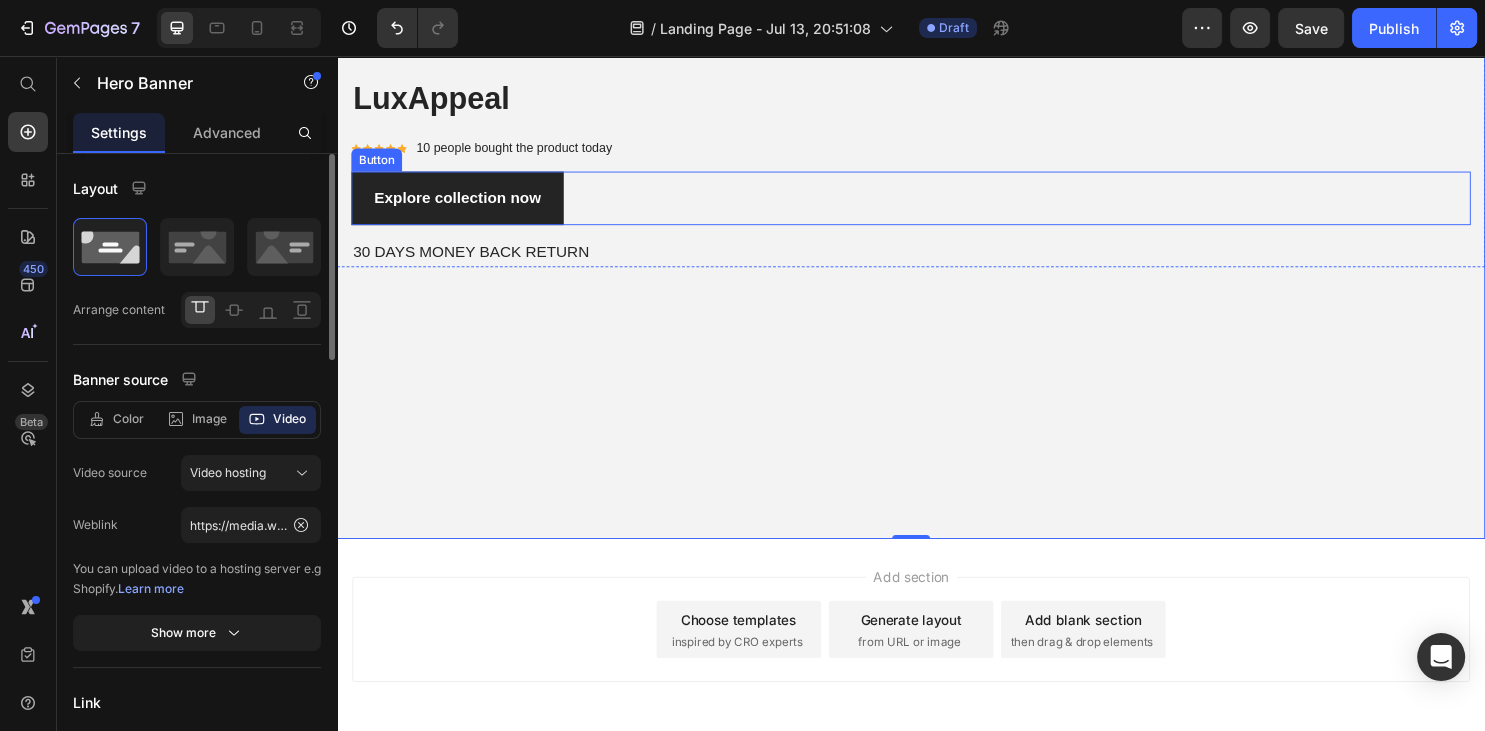 scroll, scrollTop: 322, scrollLeft: 0, axis: vertical 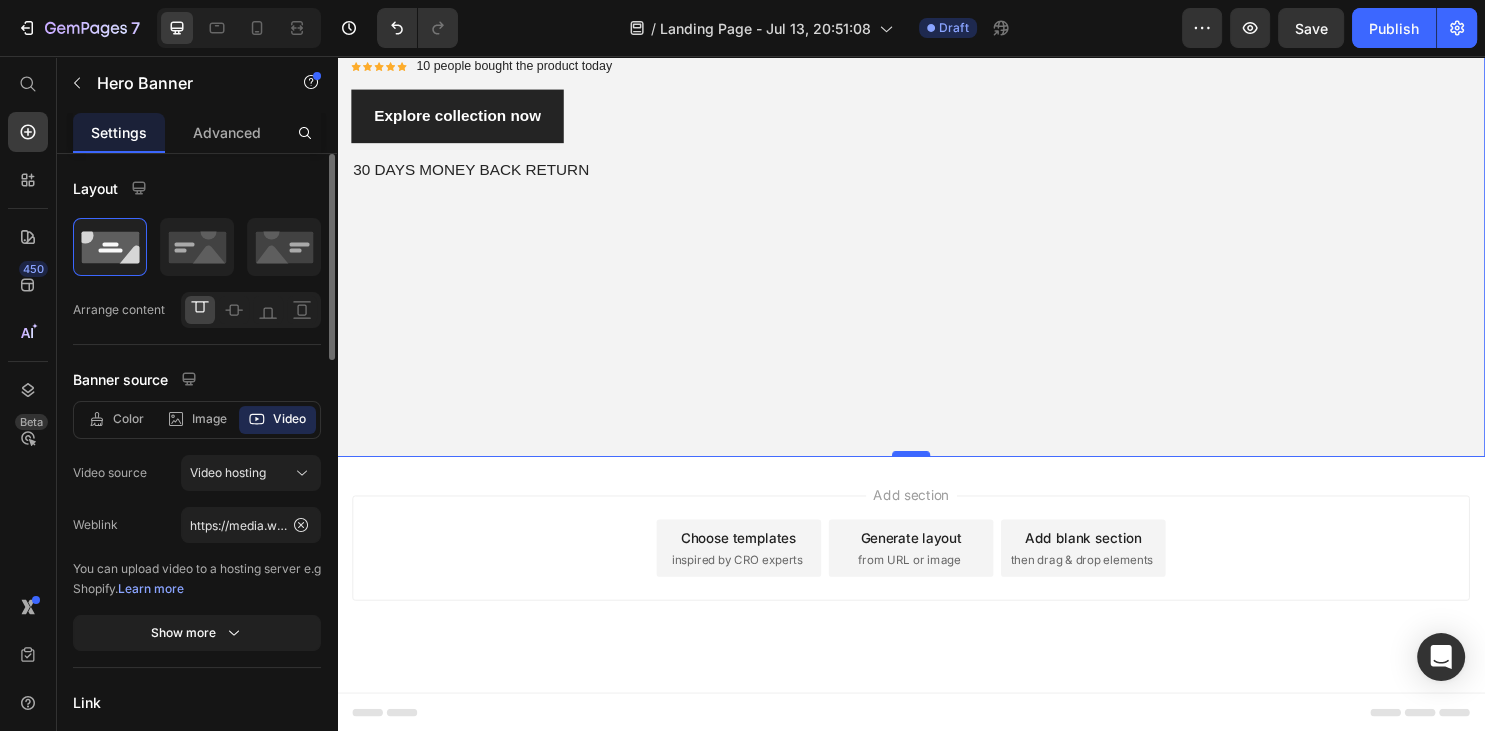 click at bounding box center (937, 472) 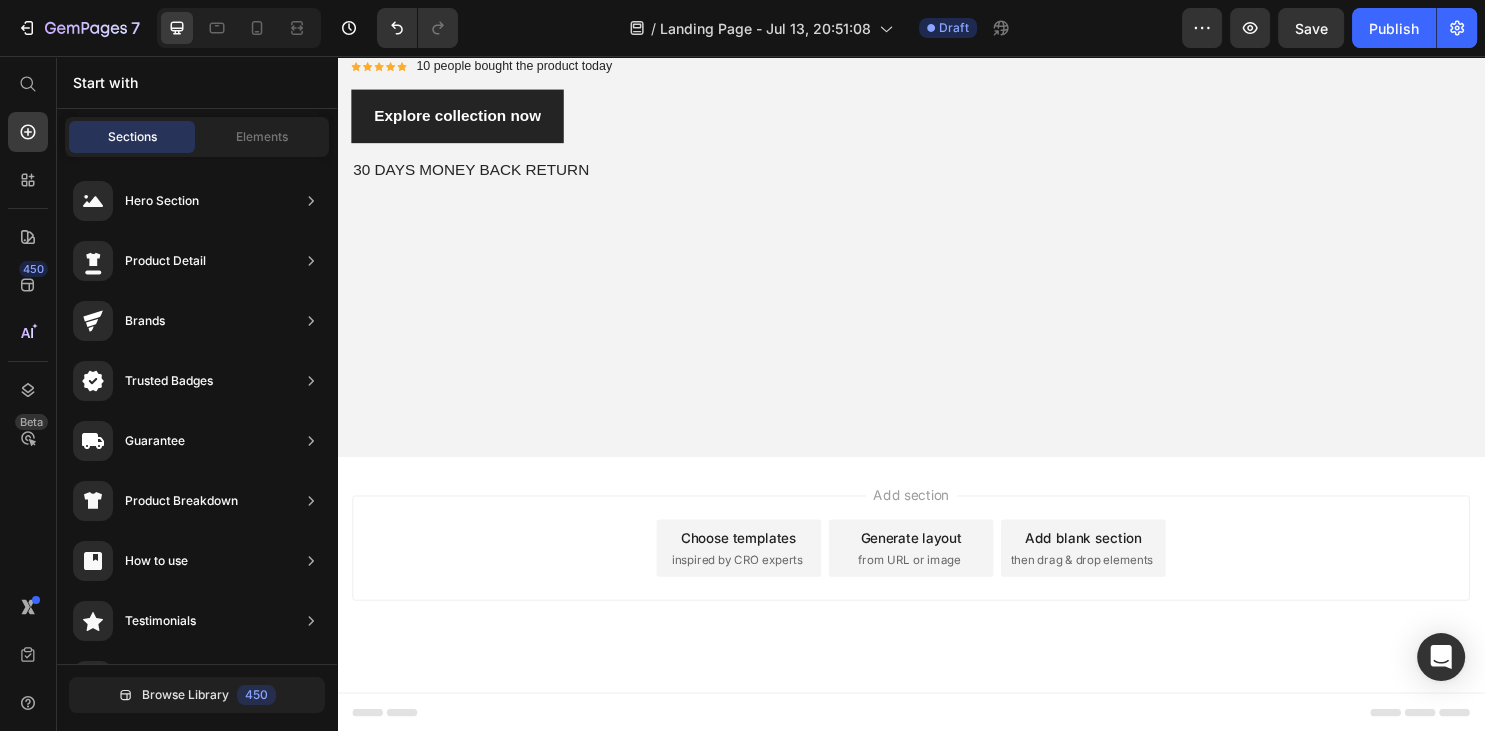 click on "inspired by CRO experts" at bounding box center (755, 583) 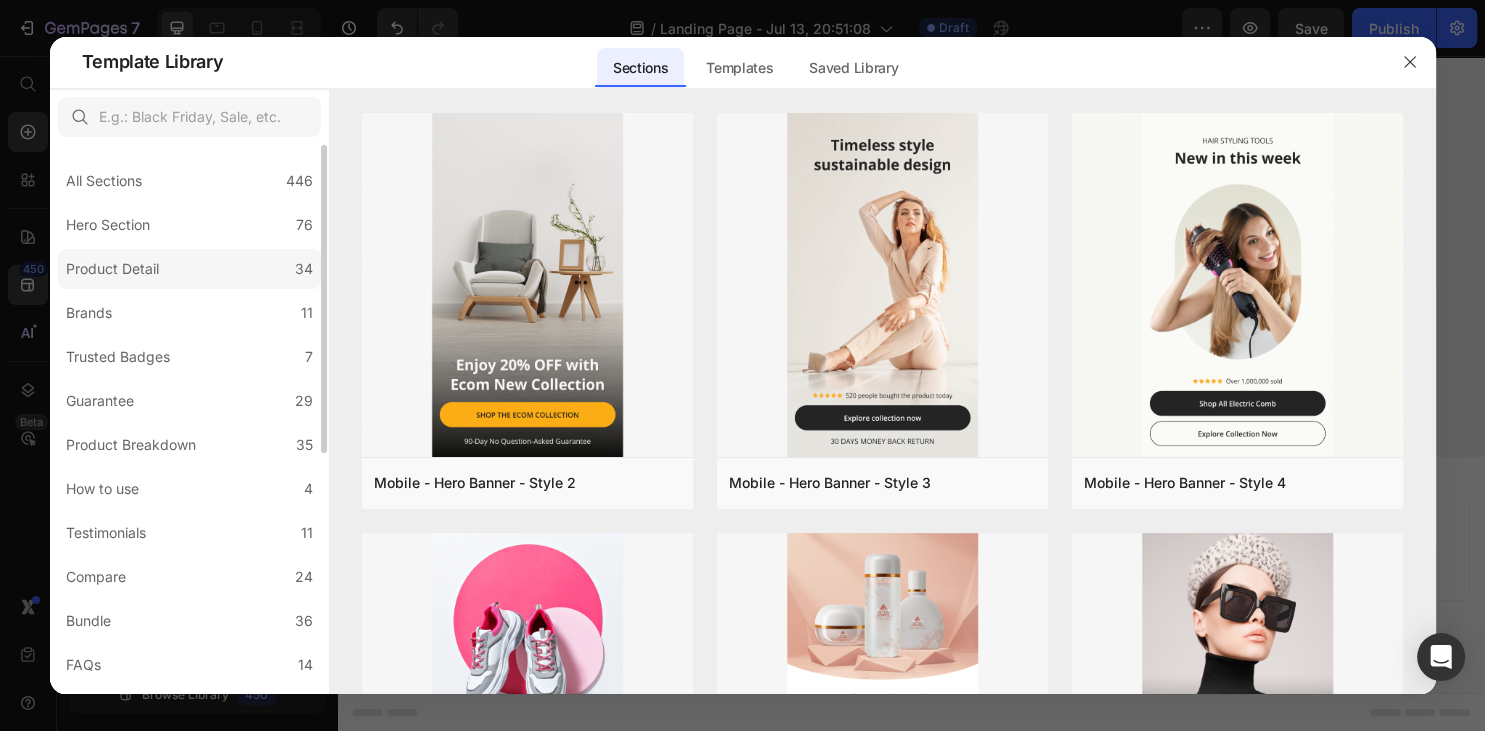 click on "Product Detail" at bounding box center [116, 269] 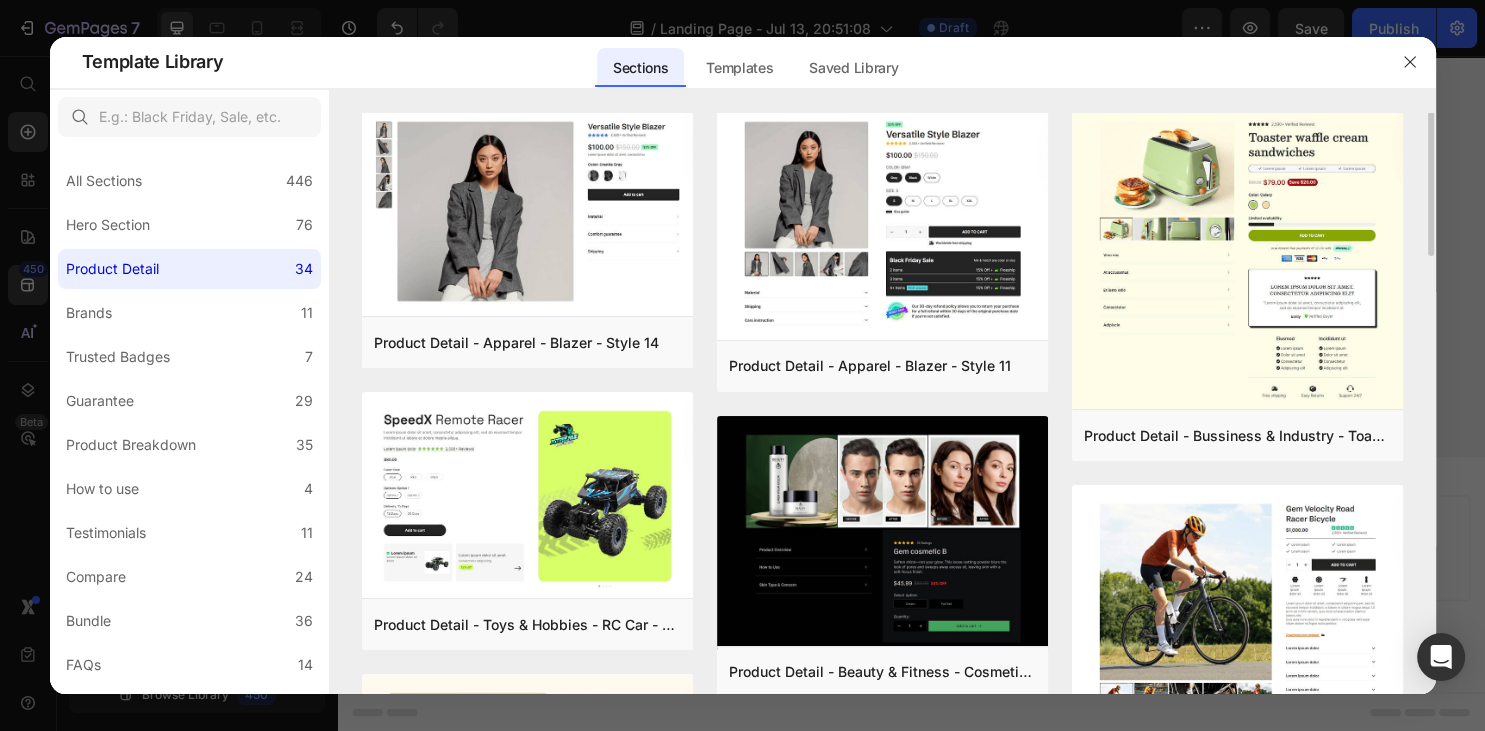 scroll, scrollTop: 0, scrollLeft: 0, axis: both 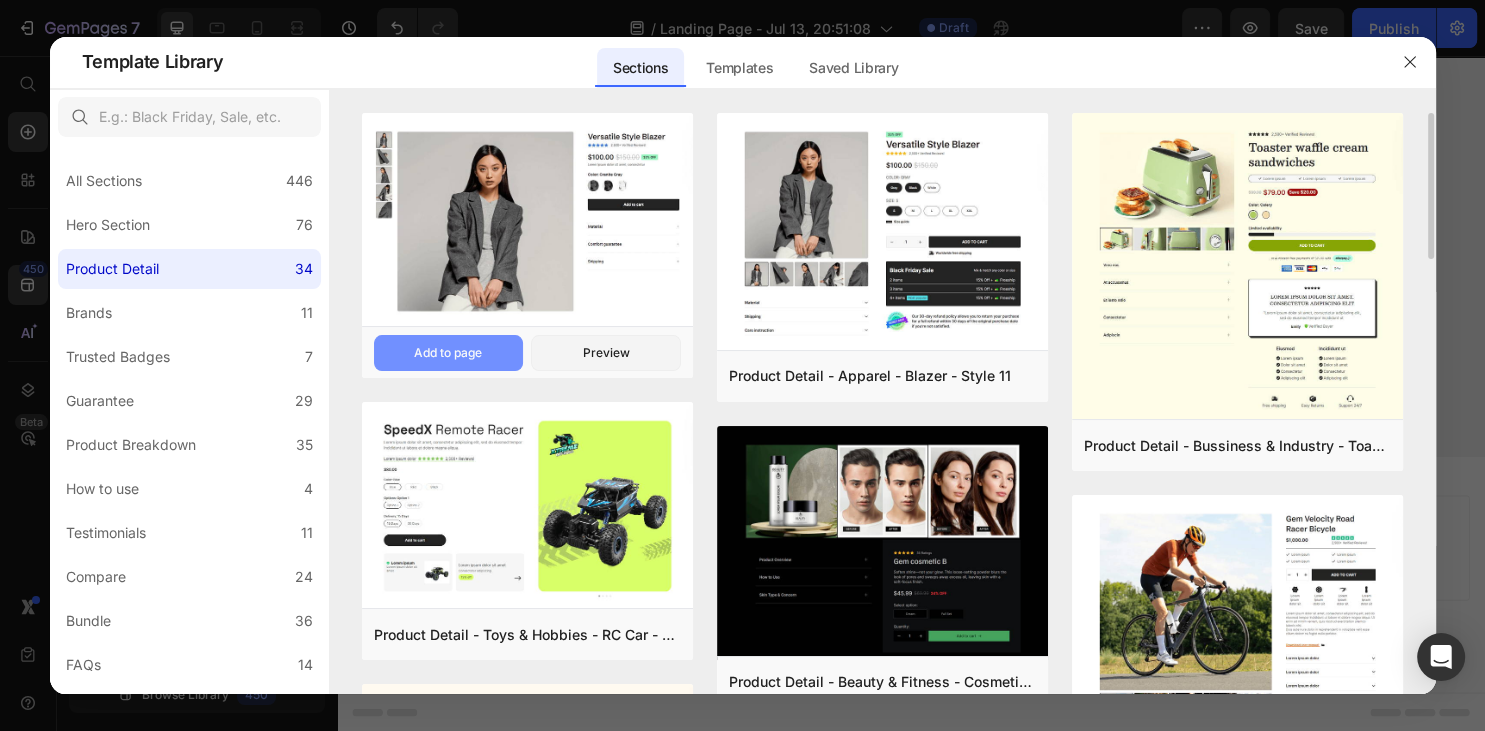 click on "Add to page" at bounding box center [449, 353] 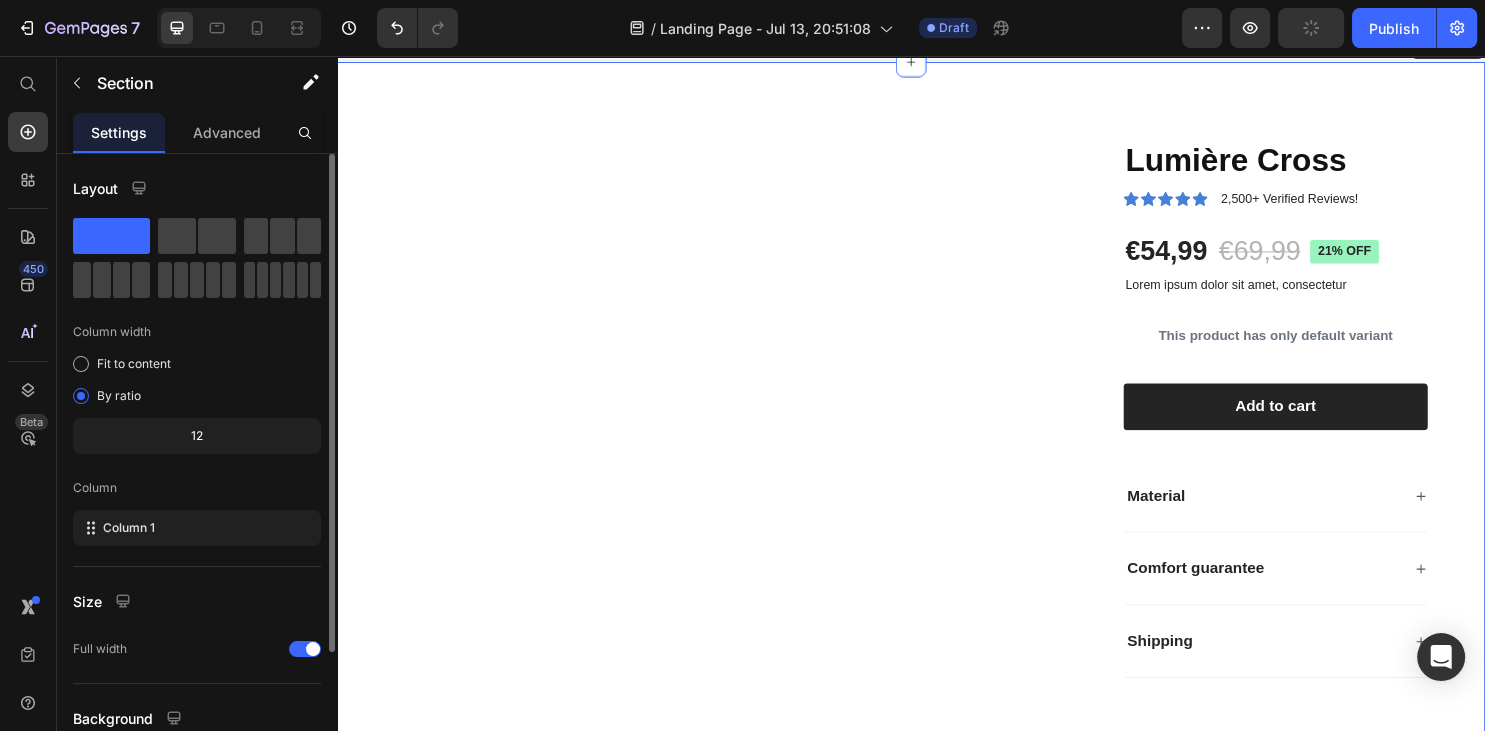 scroll, scrollTop: 740, scrollLeft: 0, axis: vertical 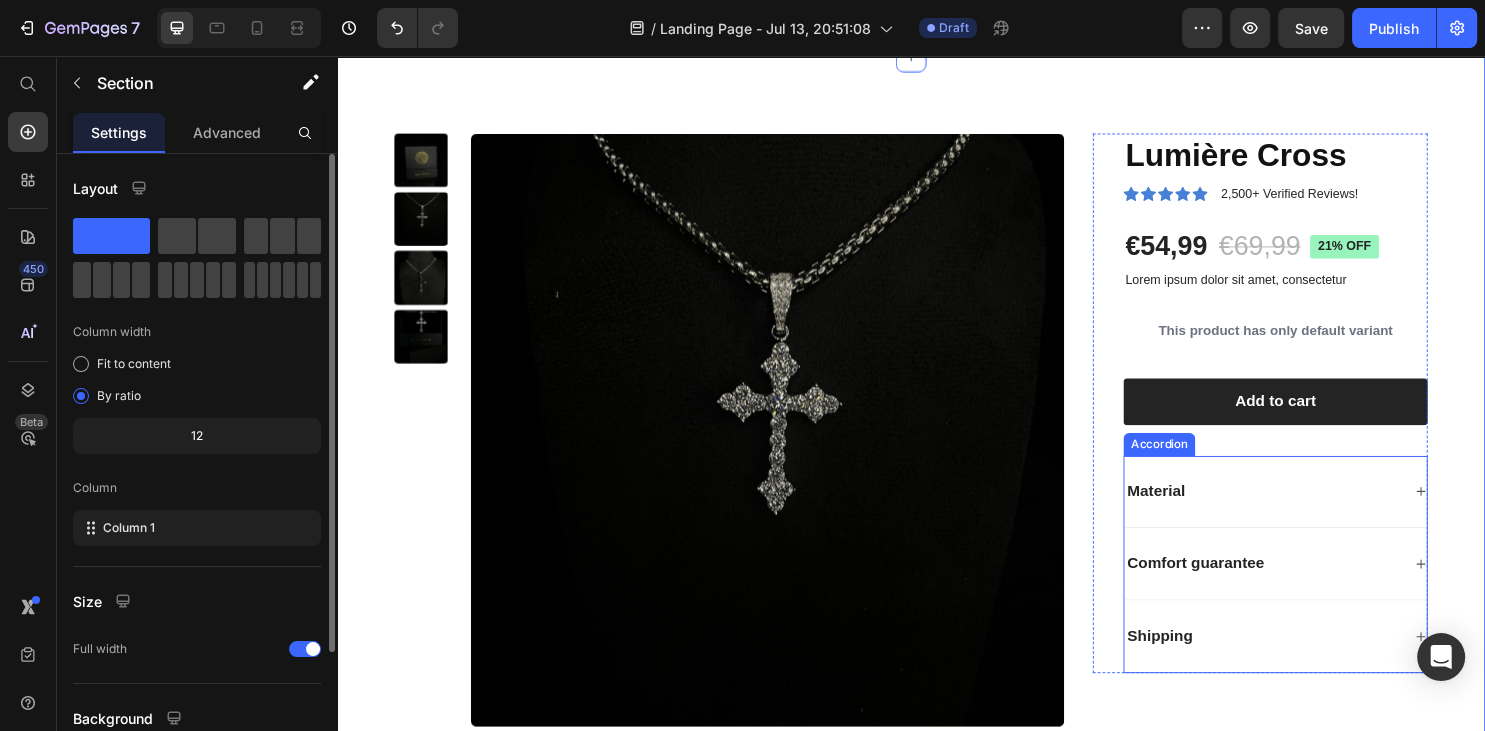 click on "Material" at bounding box center (1304, 511) 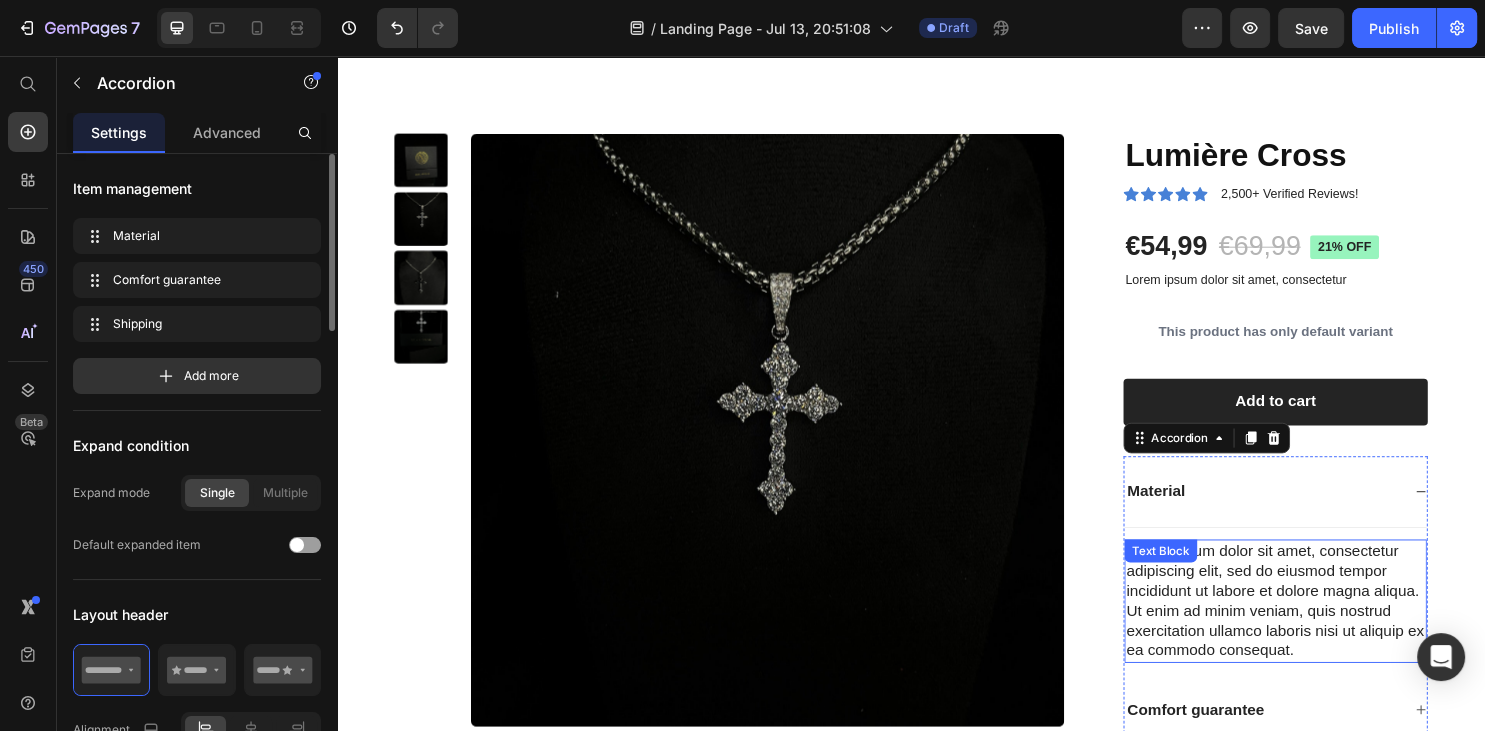 click on "Lorem ipsum dolor sit amet, consectetur adipiscing elit, sed do eiusmod tempor incididunt ut labore et dolore magna aliqua. Ut enim ad minim veniam, quis nostrud exercitation ullamco laboris nisi ut aliquip ex ea commodo consequat." at bounding box center (1318, 625) 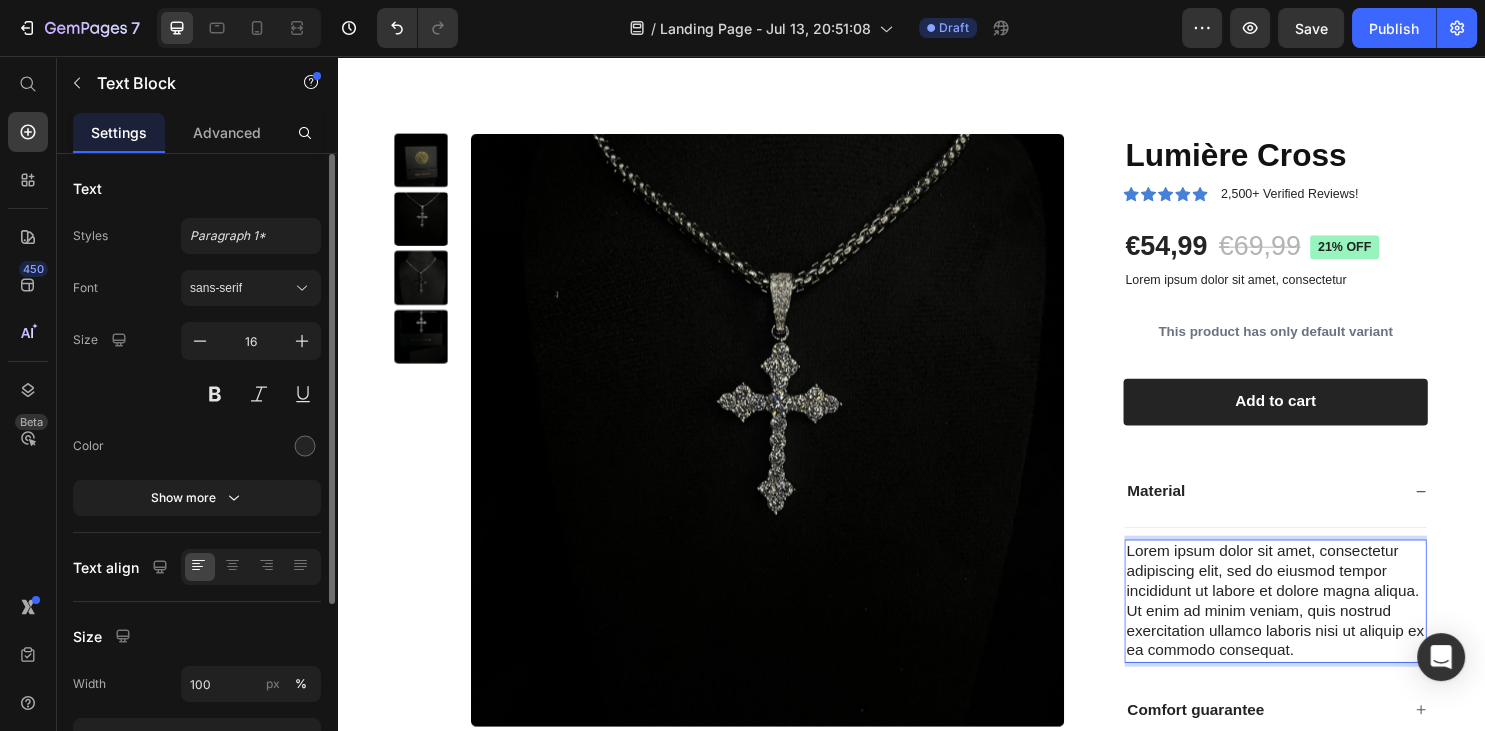 click on "Lorem ipsum dolor sit amet, consectetur adipiscing elit, sed do eiusmod tempor incididunt ut labore et dolore magna aliqua. Ut enim ad minim veniam, quis nostrud exercitation ullamco laboris nisi ut aliquip ex ea commodo consequat." at bounding box center (1318, 625) 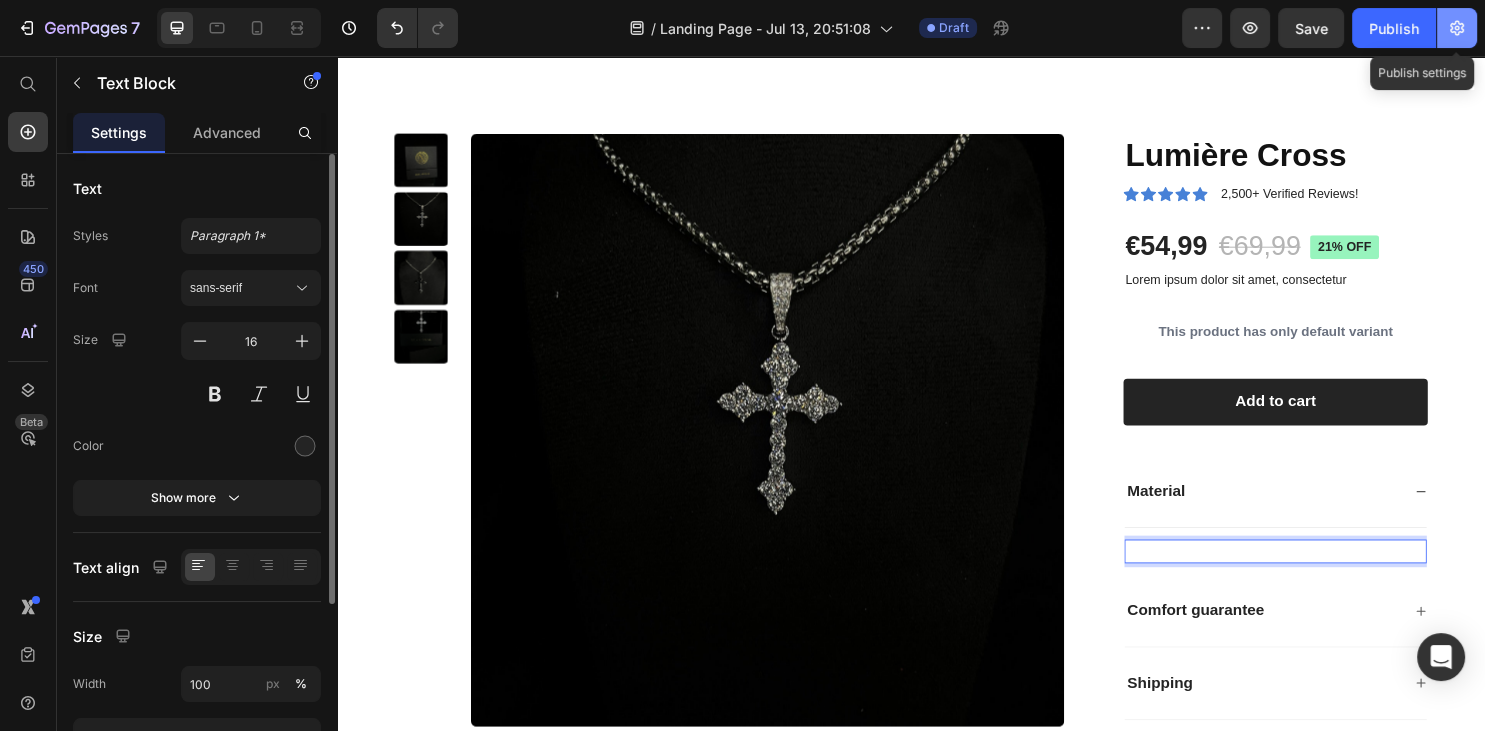 click 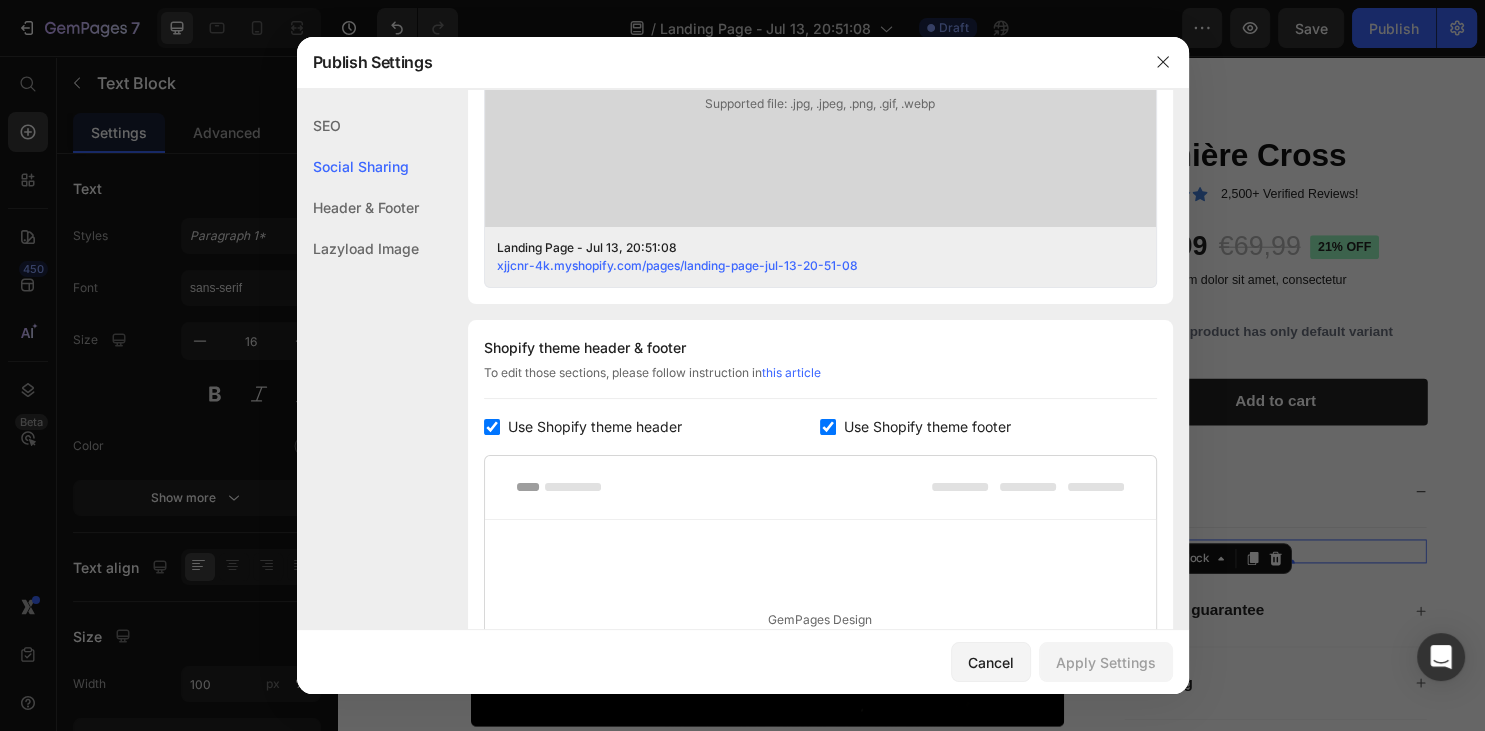 scroll, scrollTop: 1043, scrollLeft: 0, axis: vertical 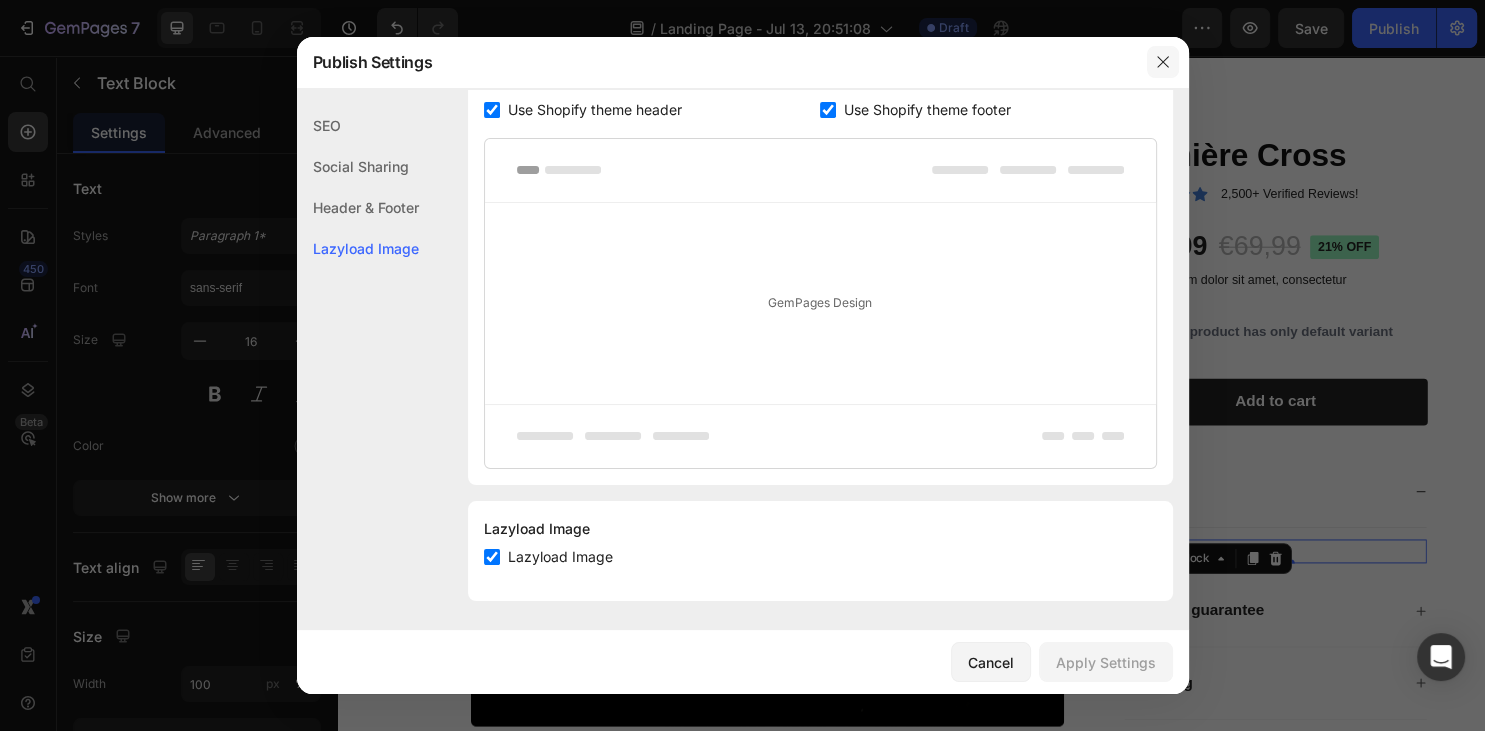click 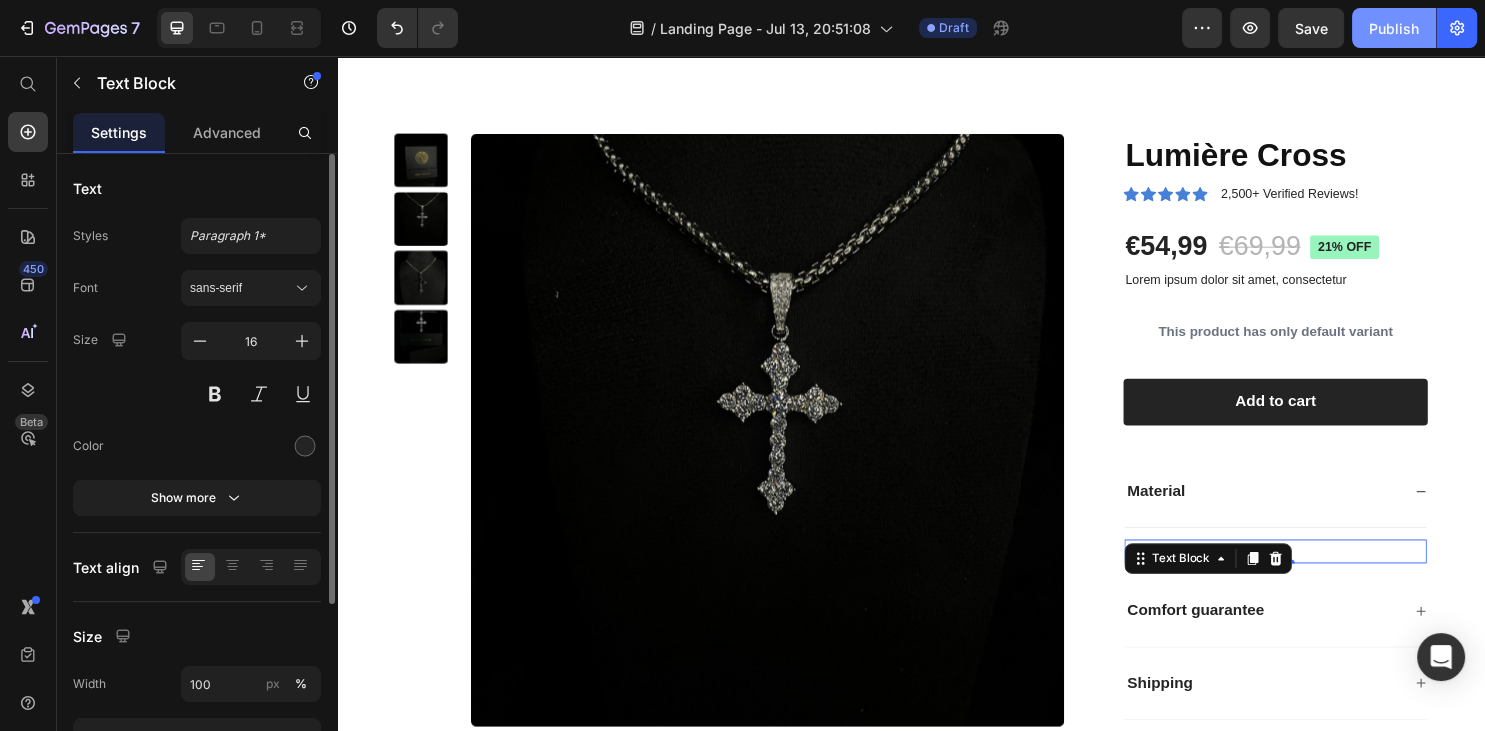 click on "Publish" at bounding box center [1394, 28] 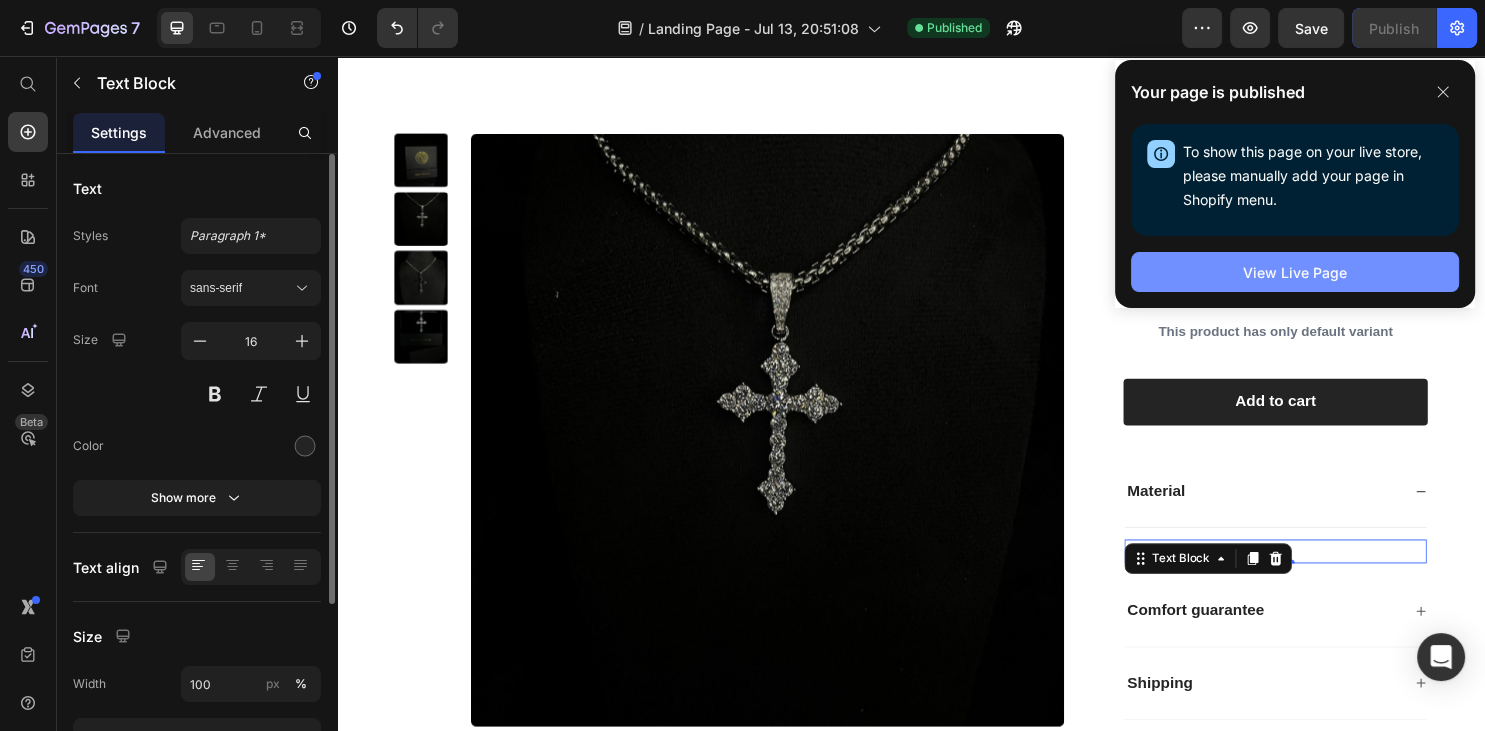click on "View Live Page" at bounding box center (1295, 272) 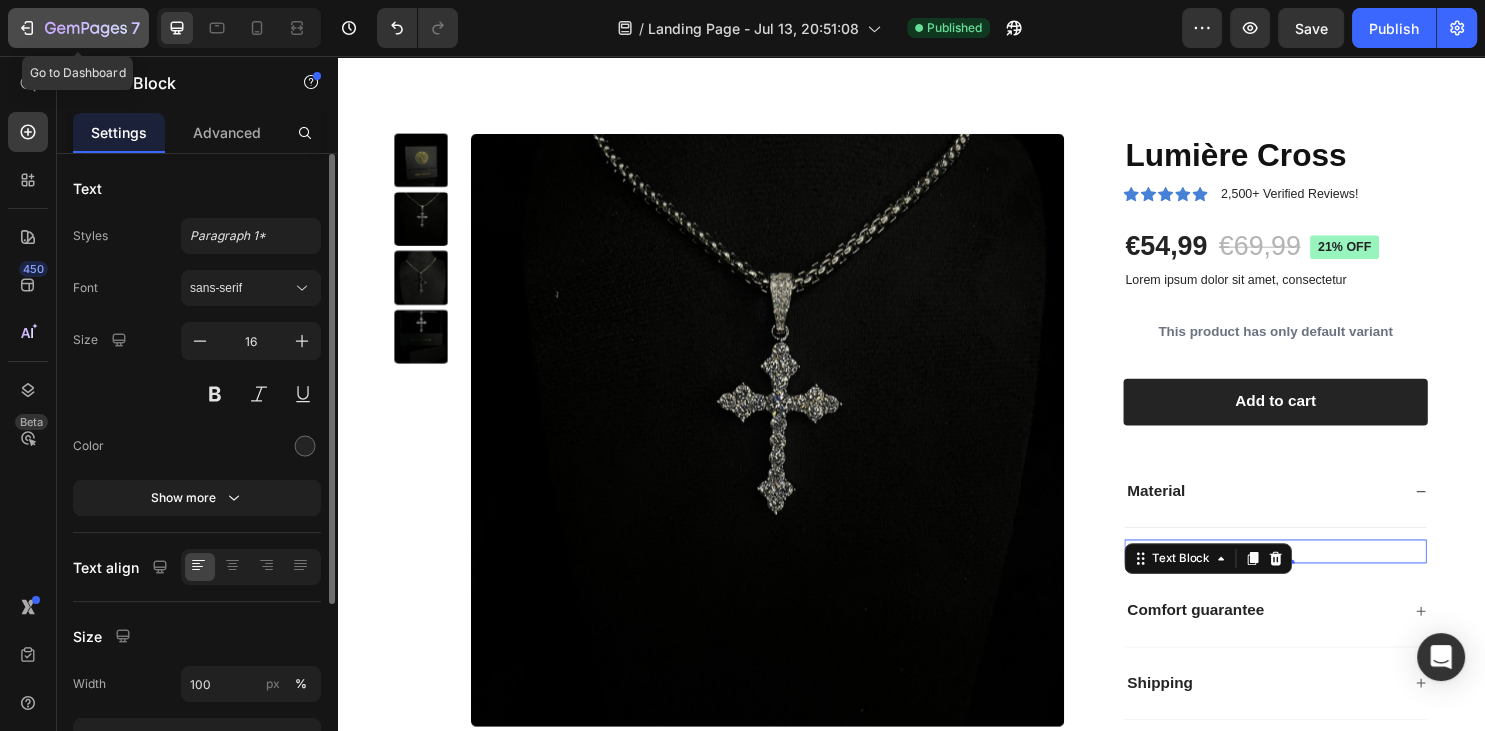 click 